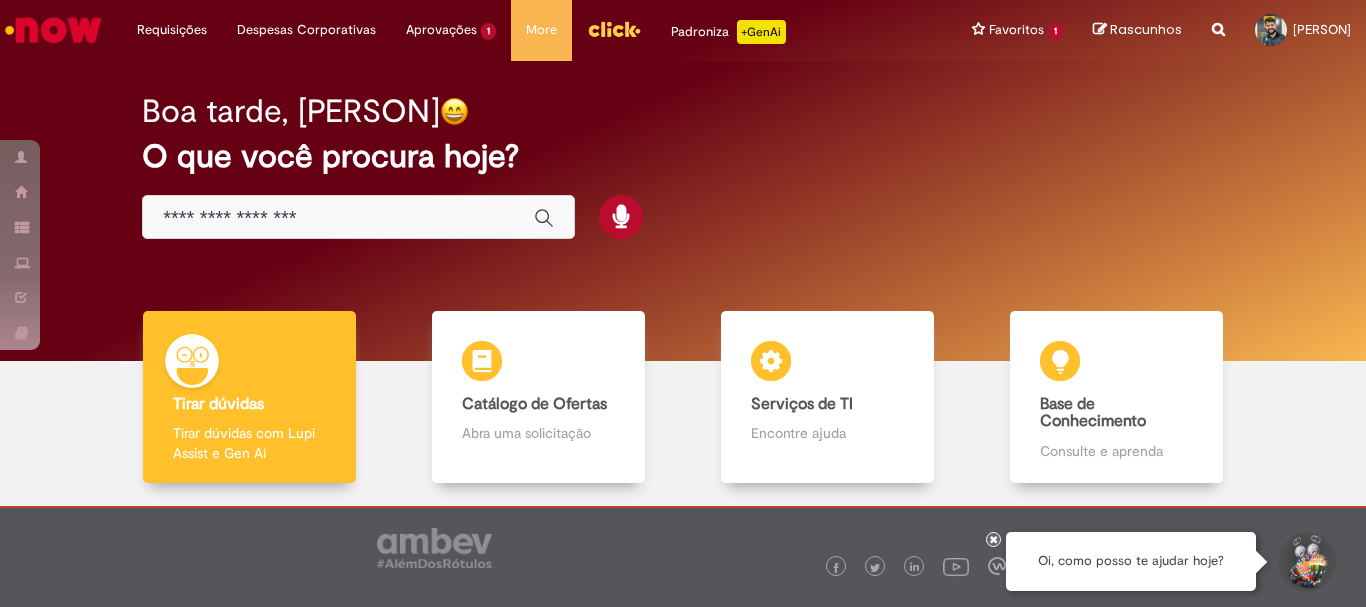 scroll, scrollTop: 0, scrollLeft: 0, axis: both 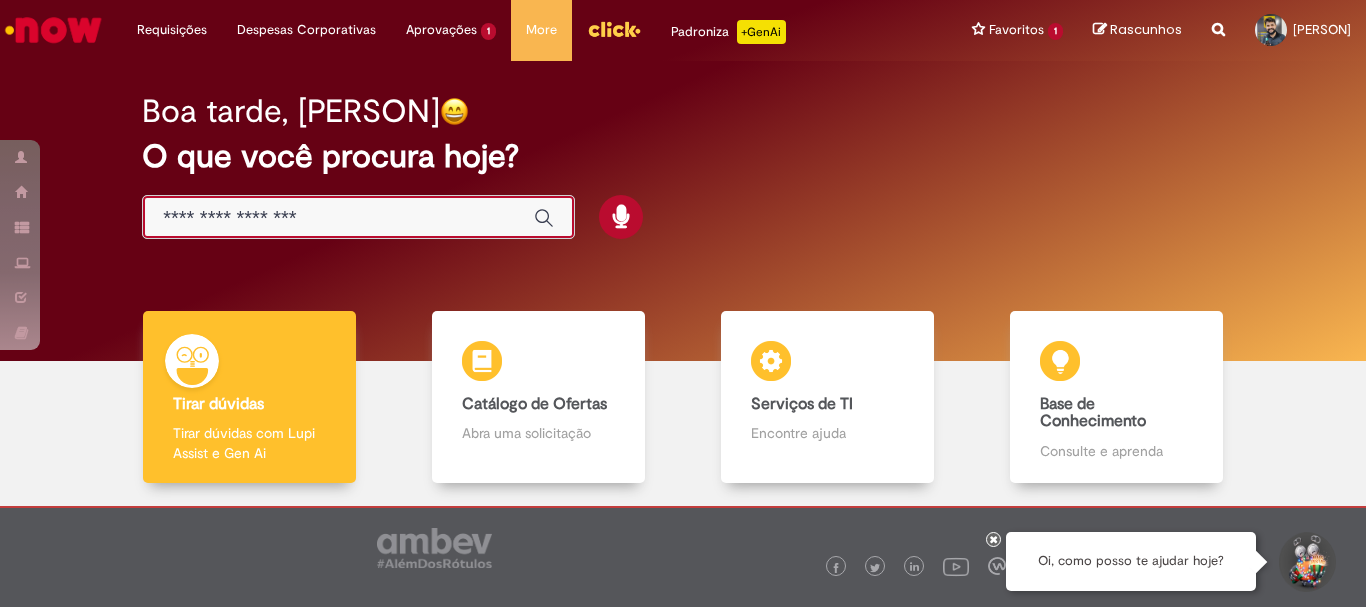 click at bounding box center [338, 218] 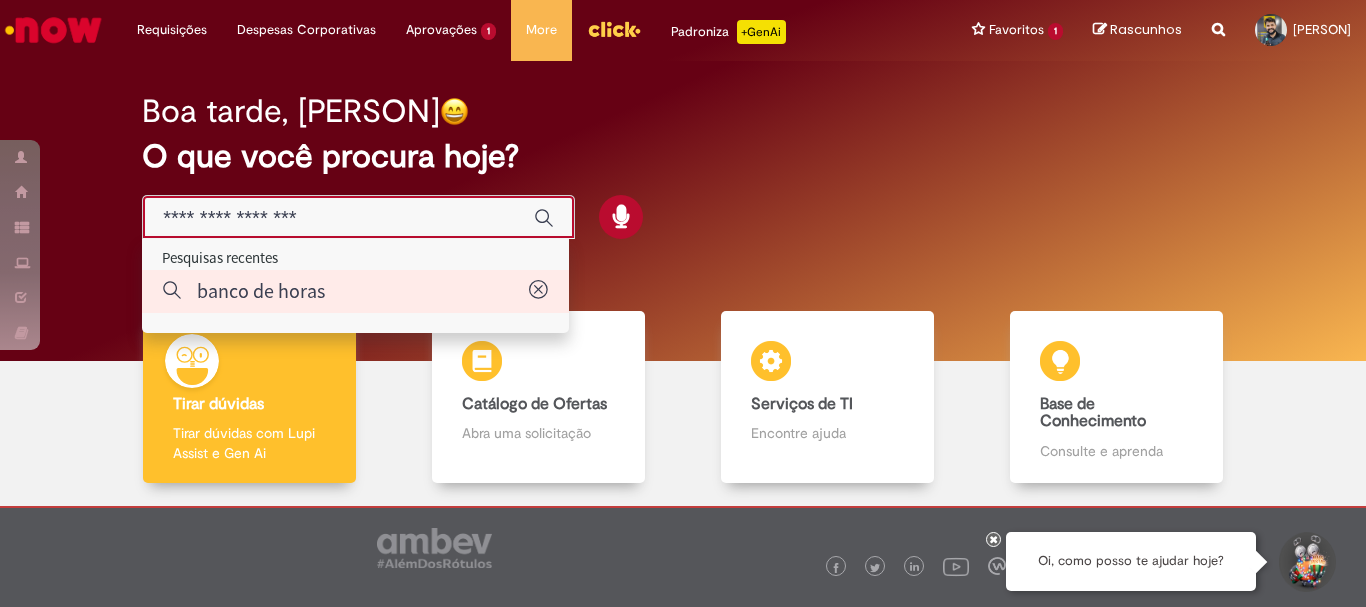 type on "**********" 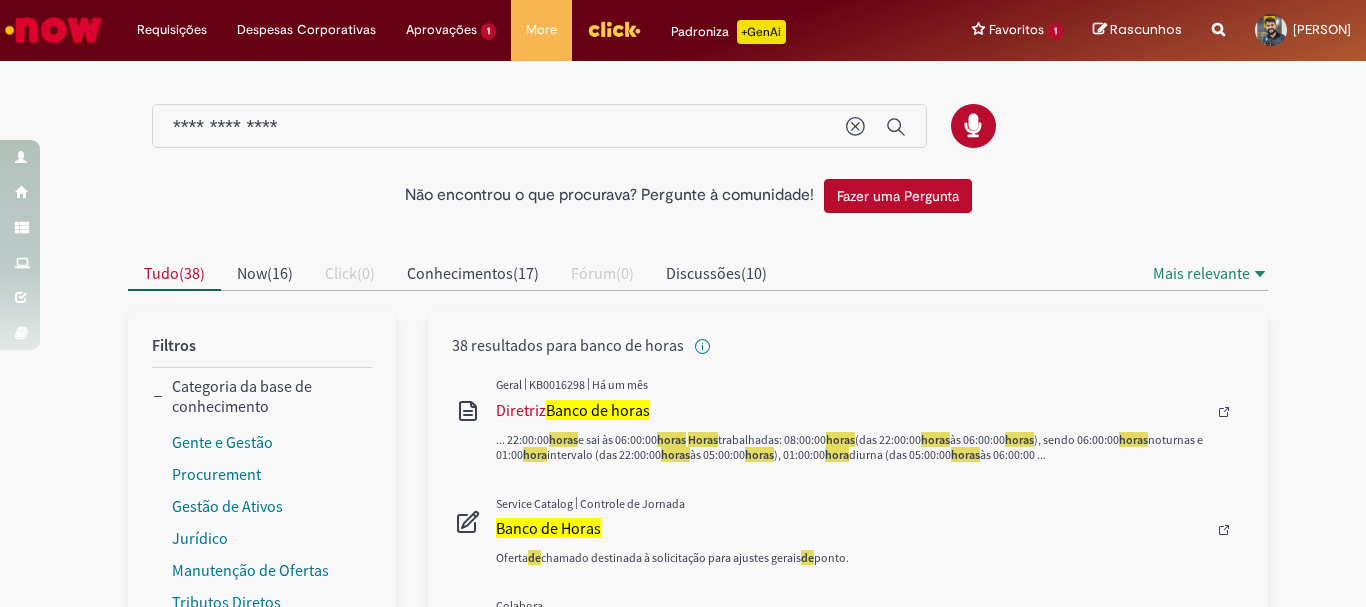scroll, scrollTop: 200, scrollLeft: 0, axis: vertical 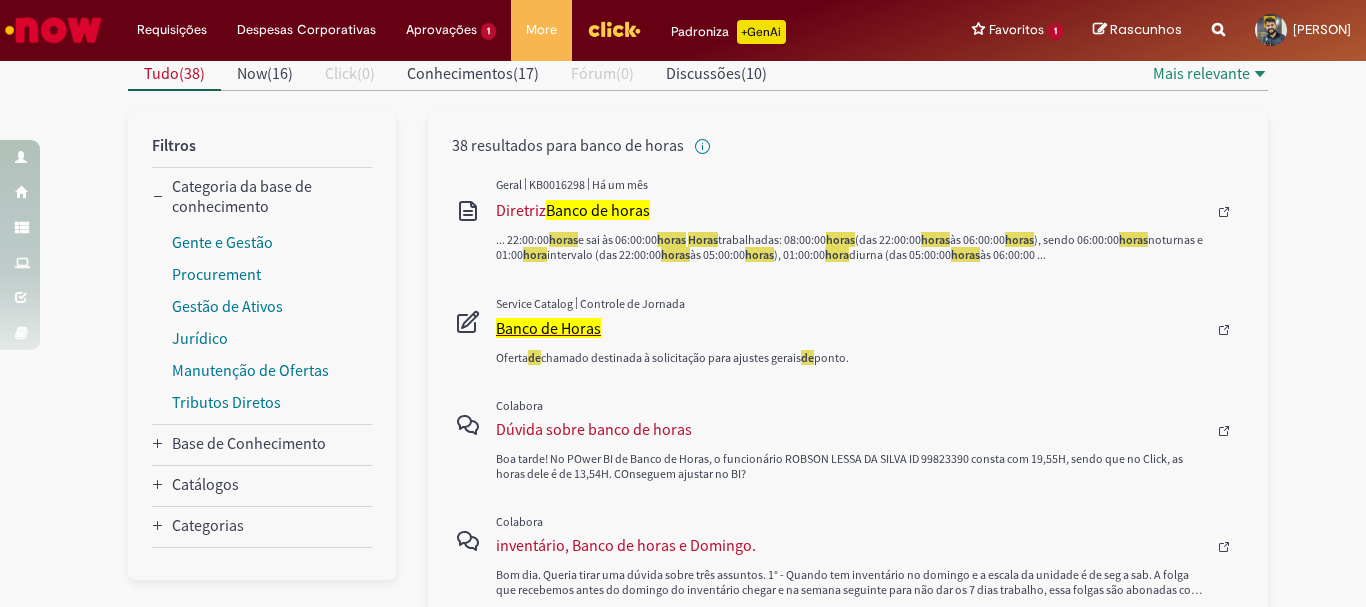 click on "Banco de Horas" at bounding box center [548, 328] 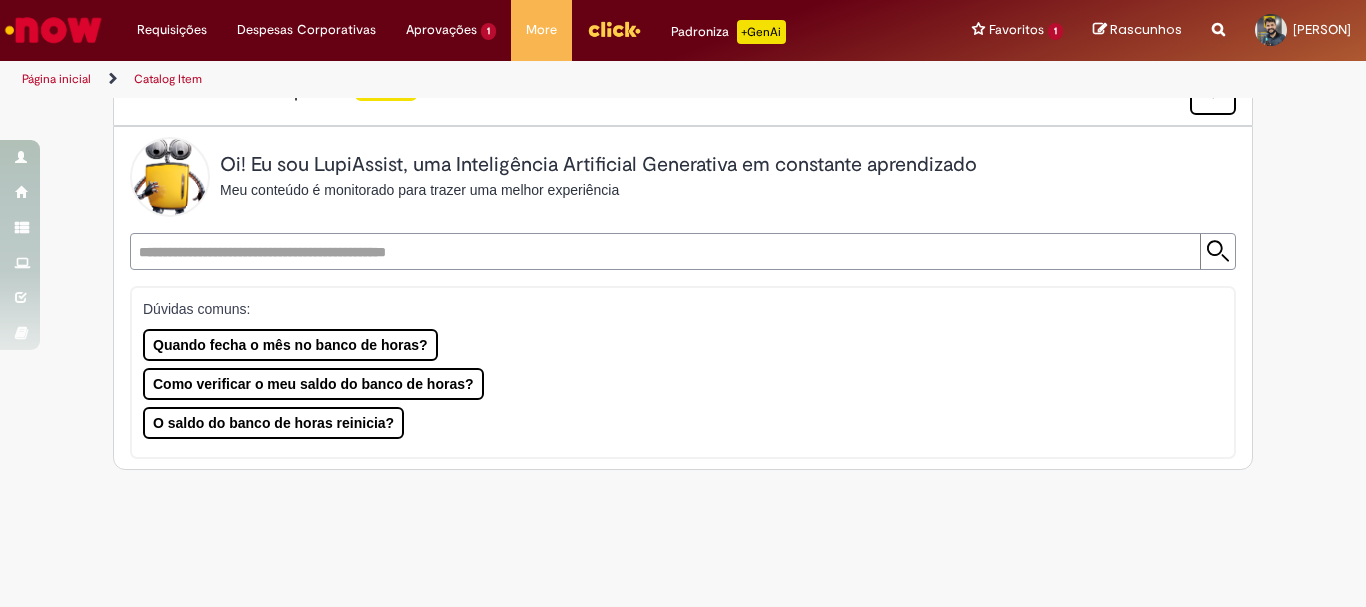 scroll, scrollTop: 0, scrollLeft: 0, axis: both 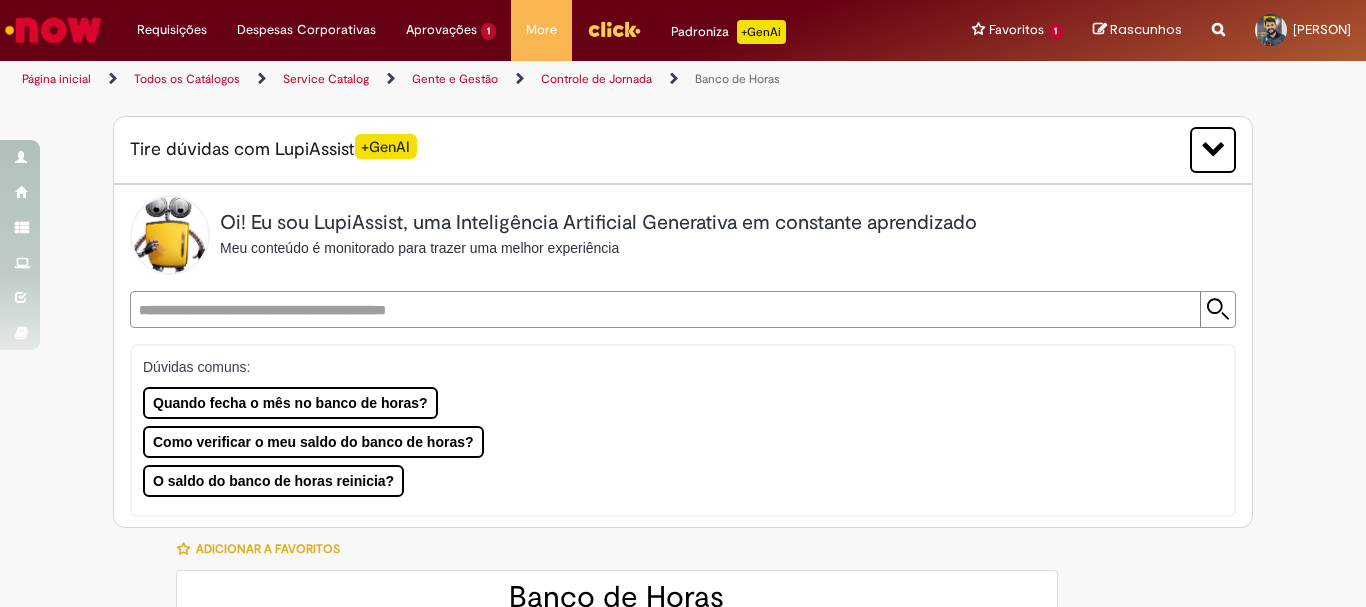 type on "********" 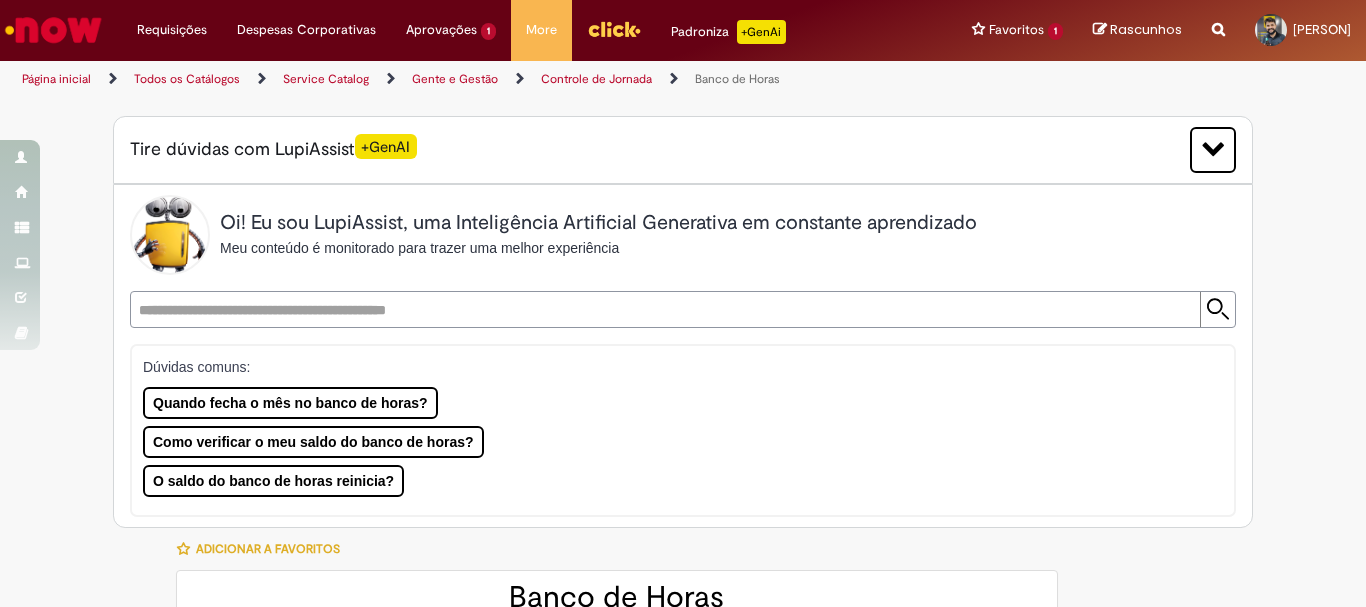 type on "**********" 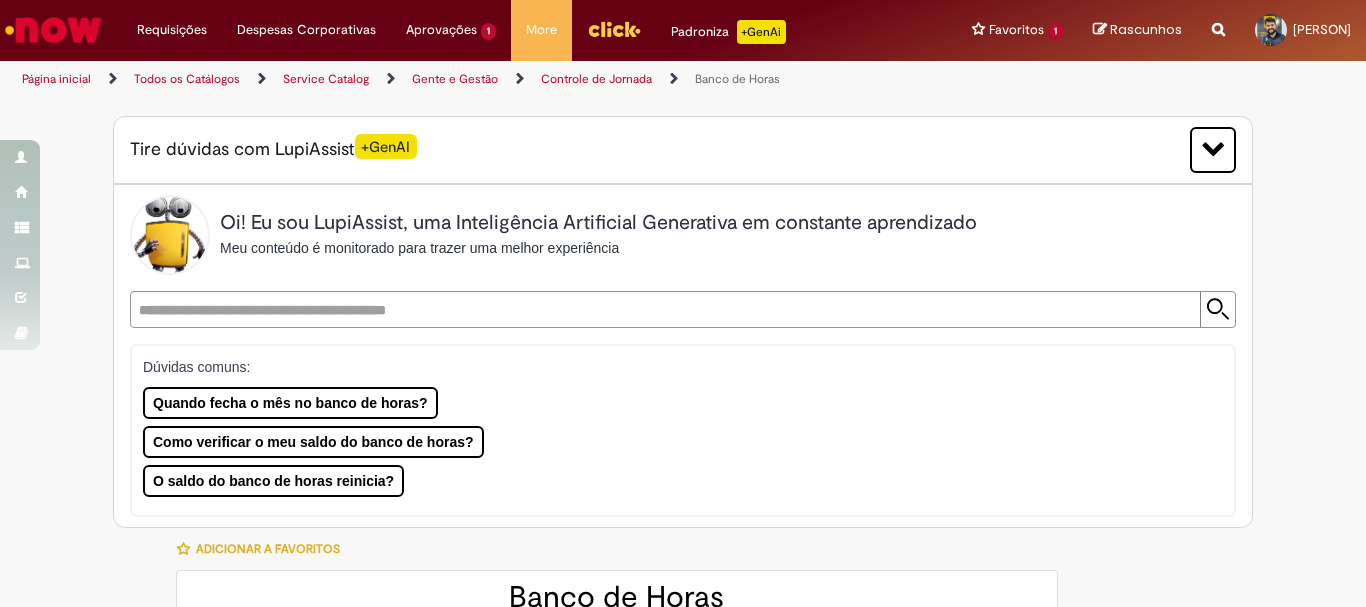 type on "**********" 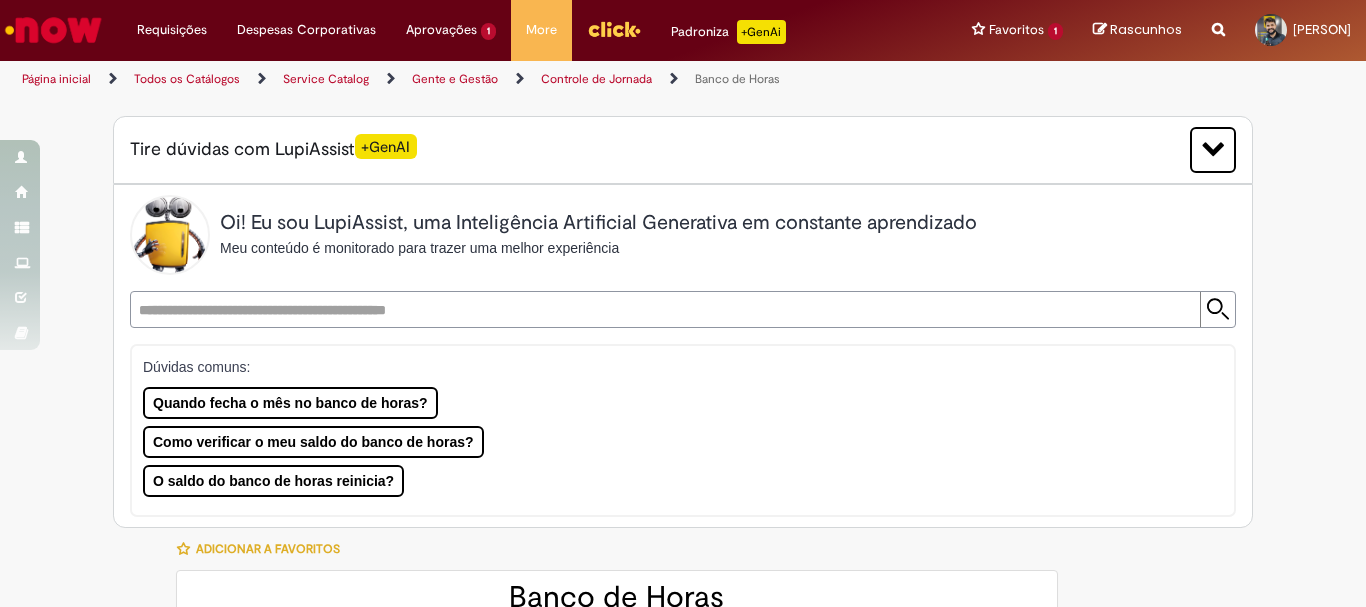 type on "**********" 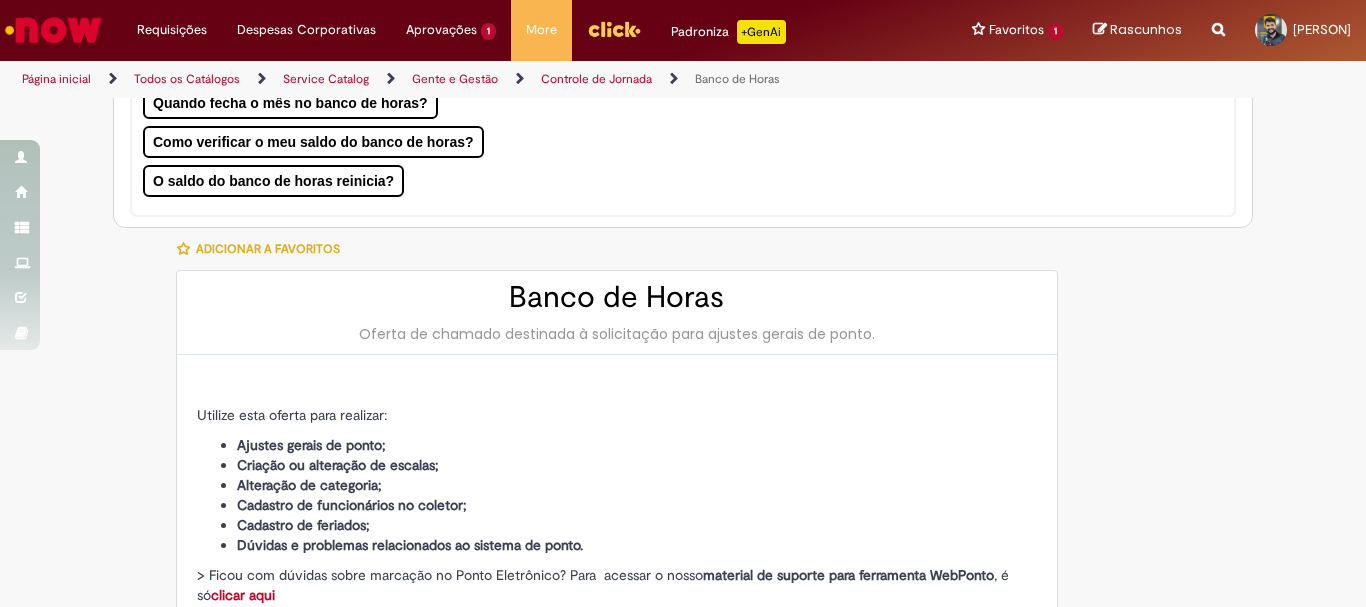 type on "**********" 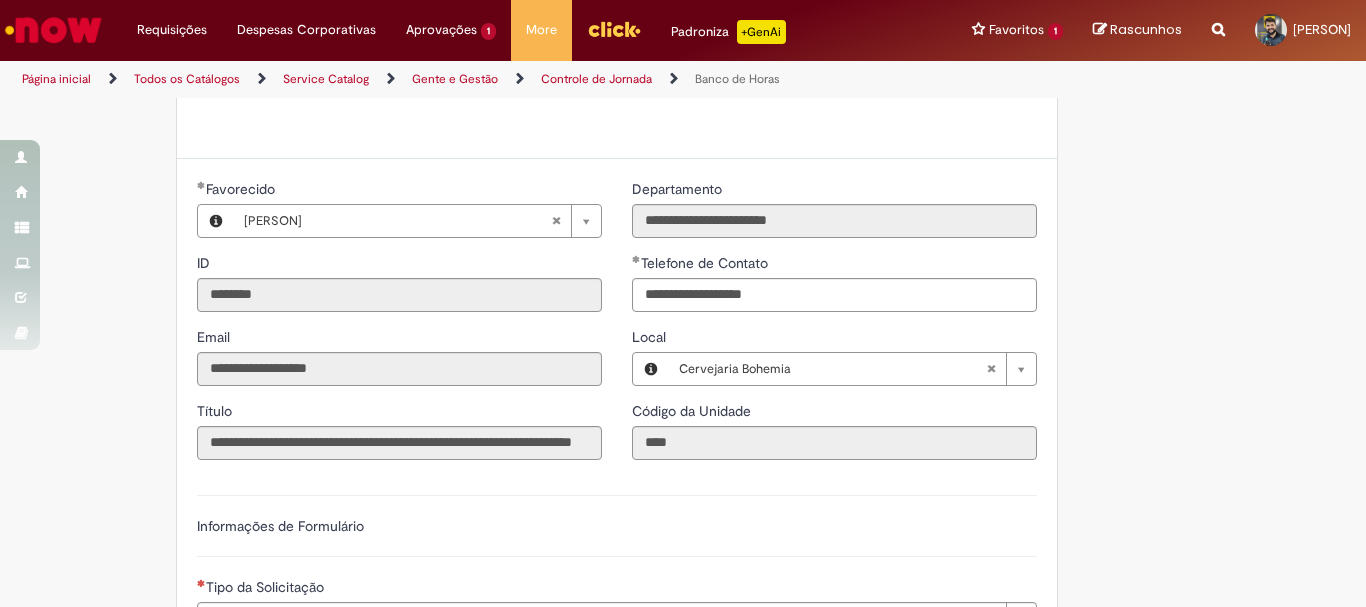 scroll, scrollTop: 1100, scrollLeft: 0, axis: vertical 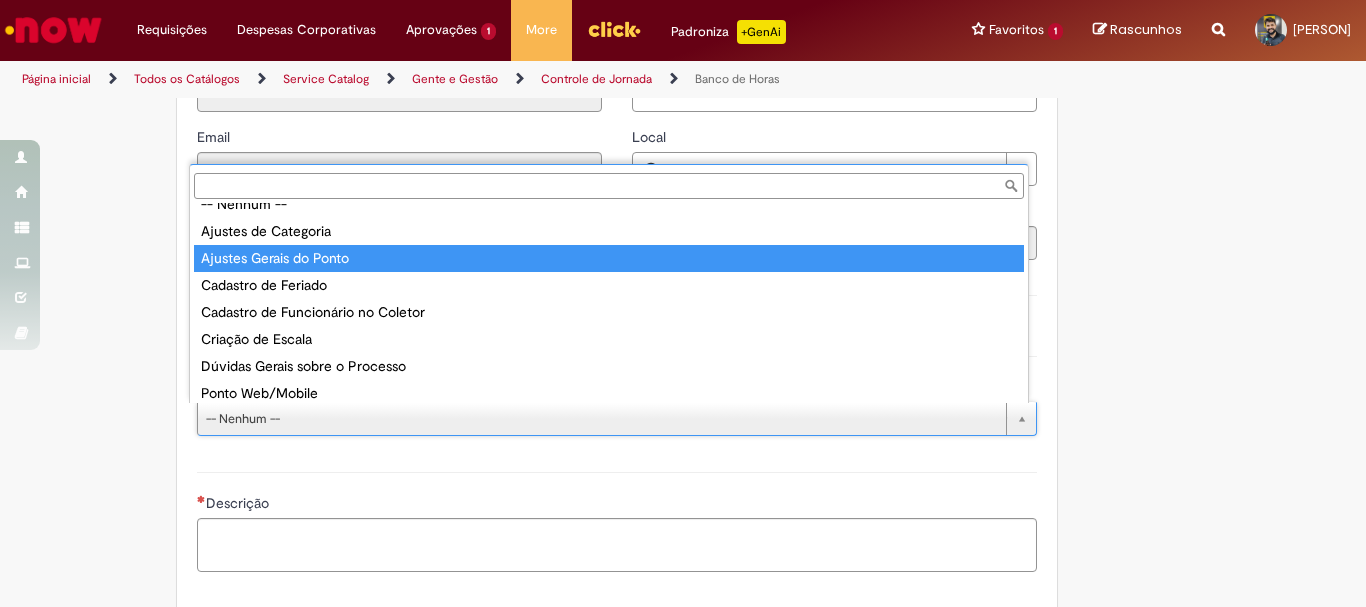 type on "**********" 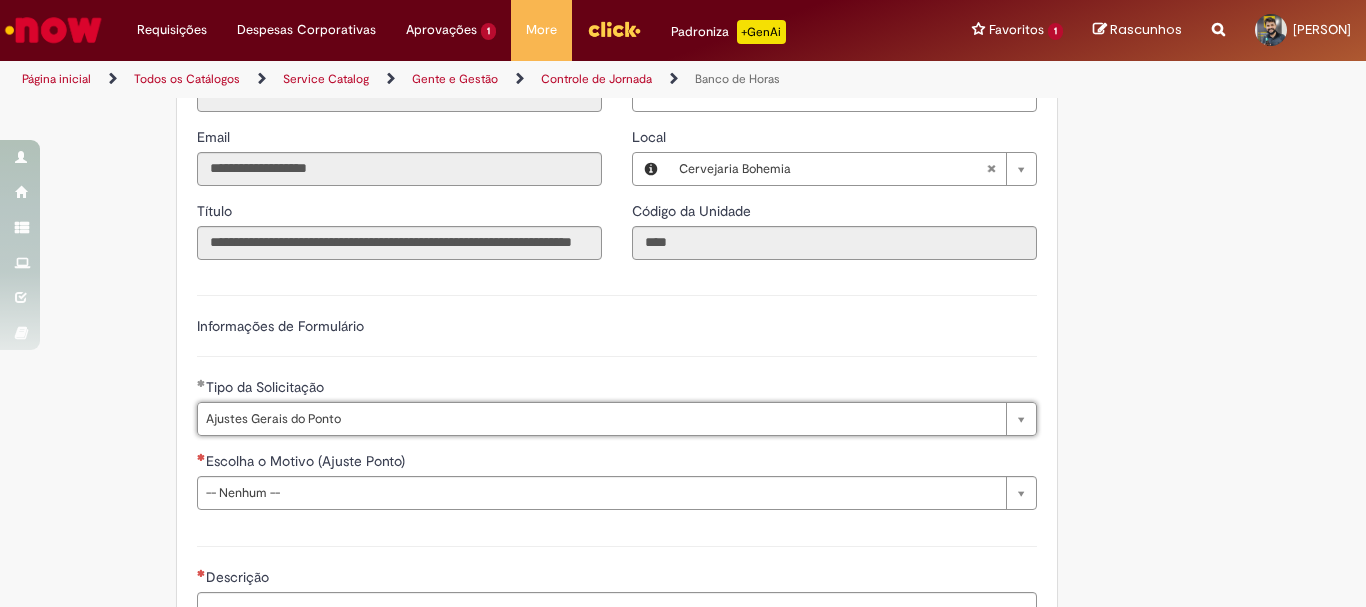 click on "**********" at bounding box center [683, 187] 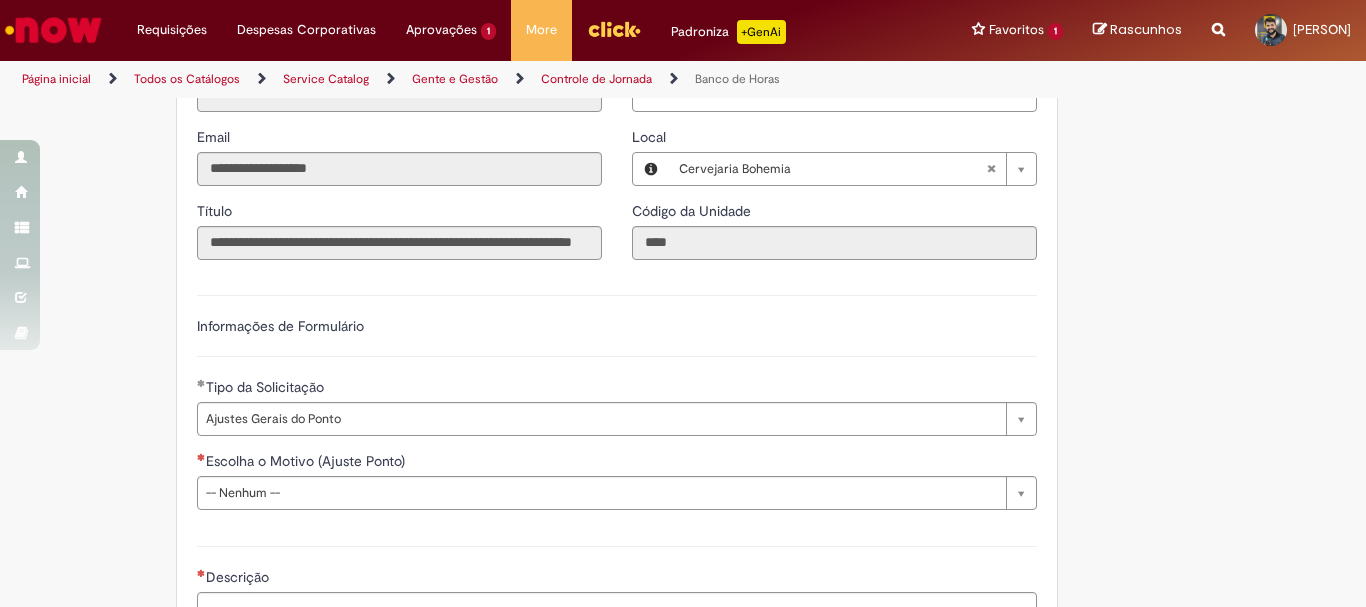 scroll, scrollTop: 1300, scrollLeft: 0, axis: vertical 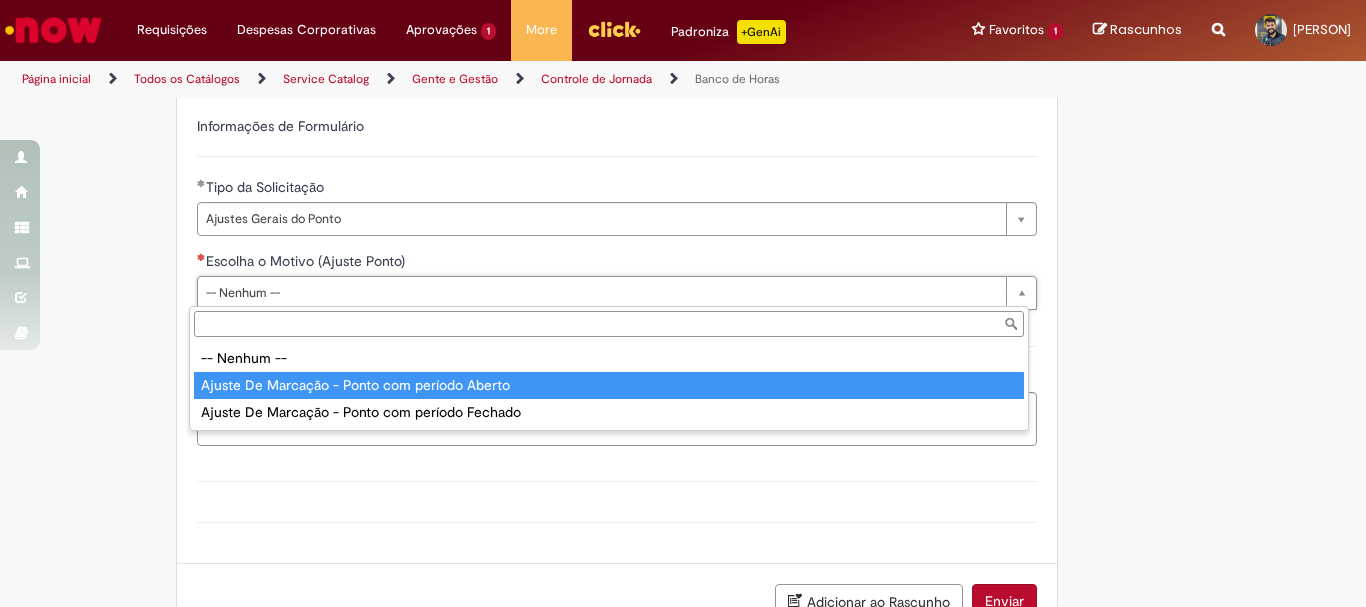 type on "**********" 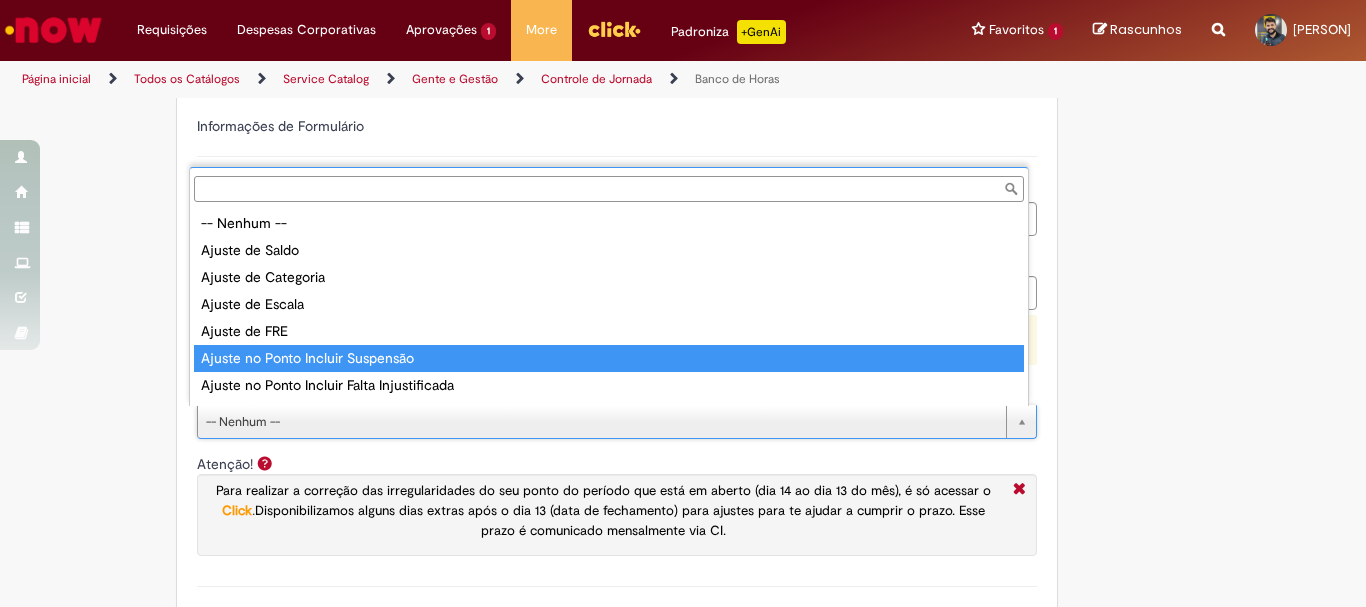 scroll, scrollTop: 105, scrollLeft: 0, axis: vertical 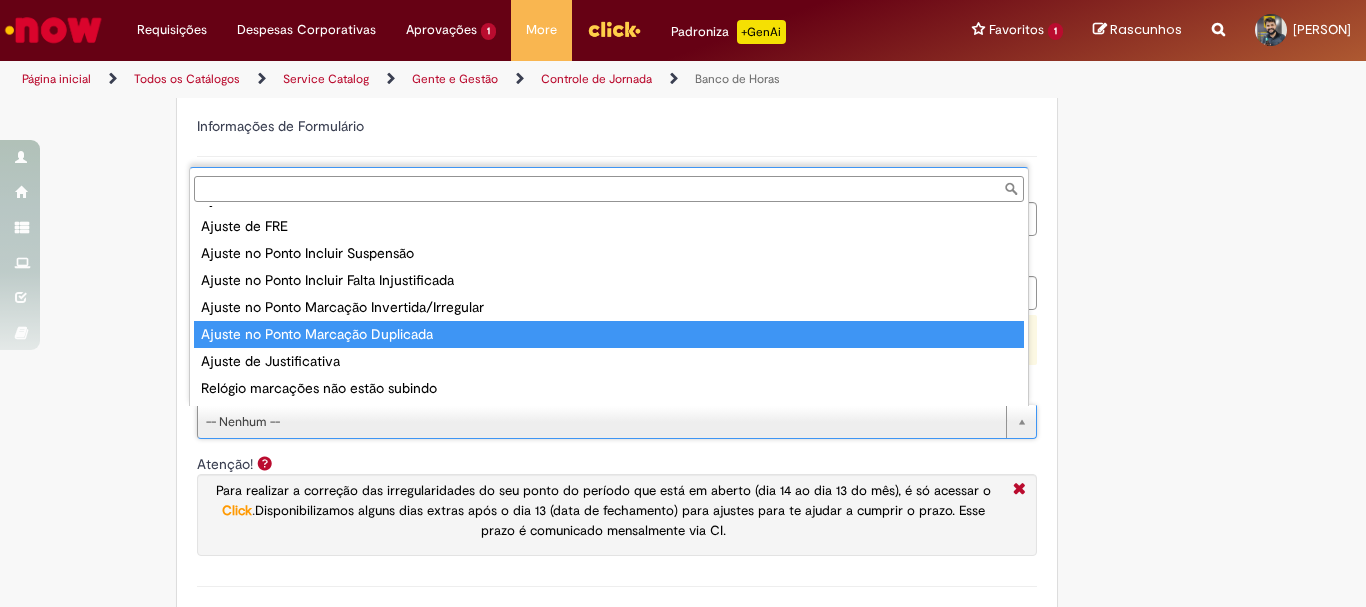 type on "**********" 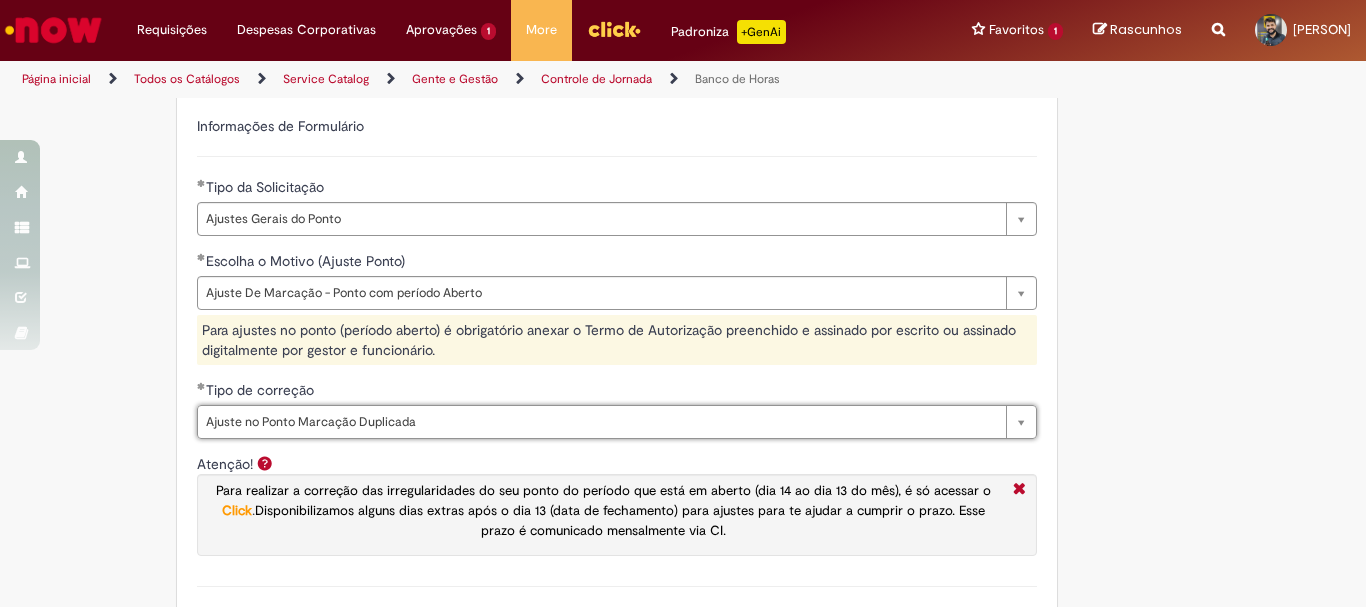 click on "**********" at bounding box center (683, 277) 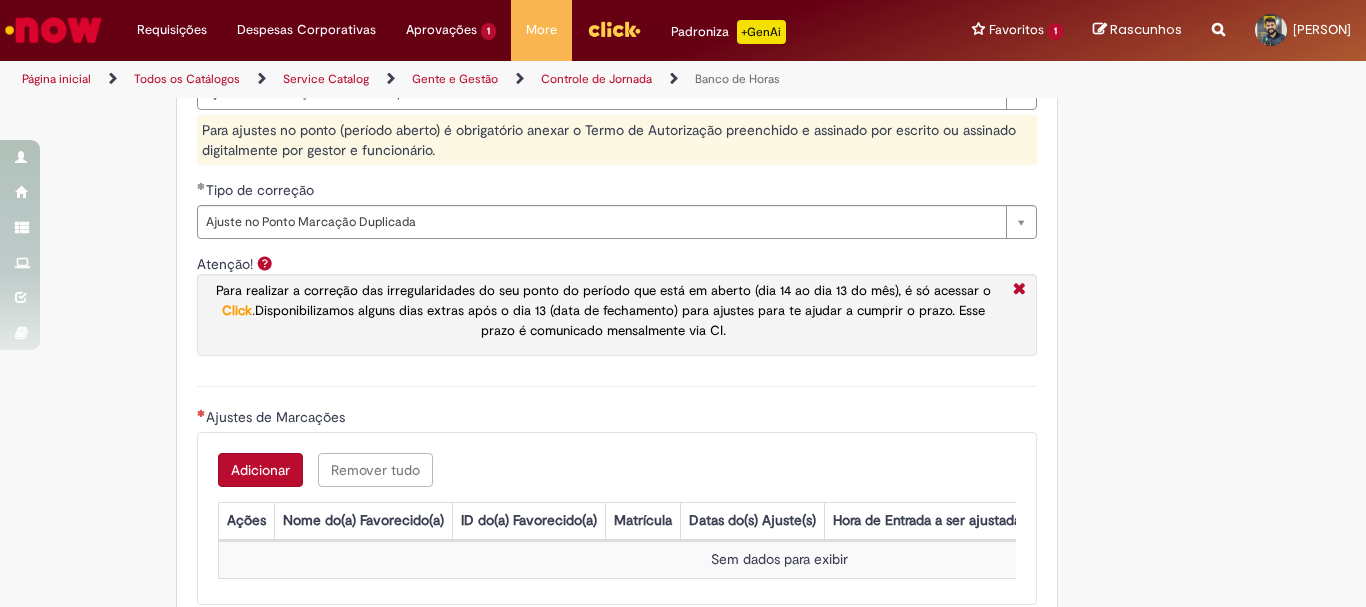scroll, scrollTop: 1700, scrollLeft: 0, axis: vertical 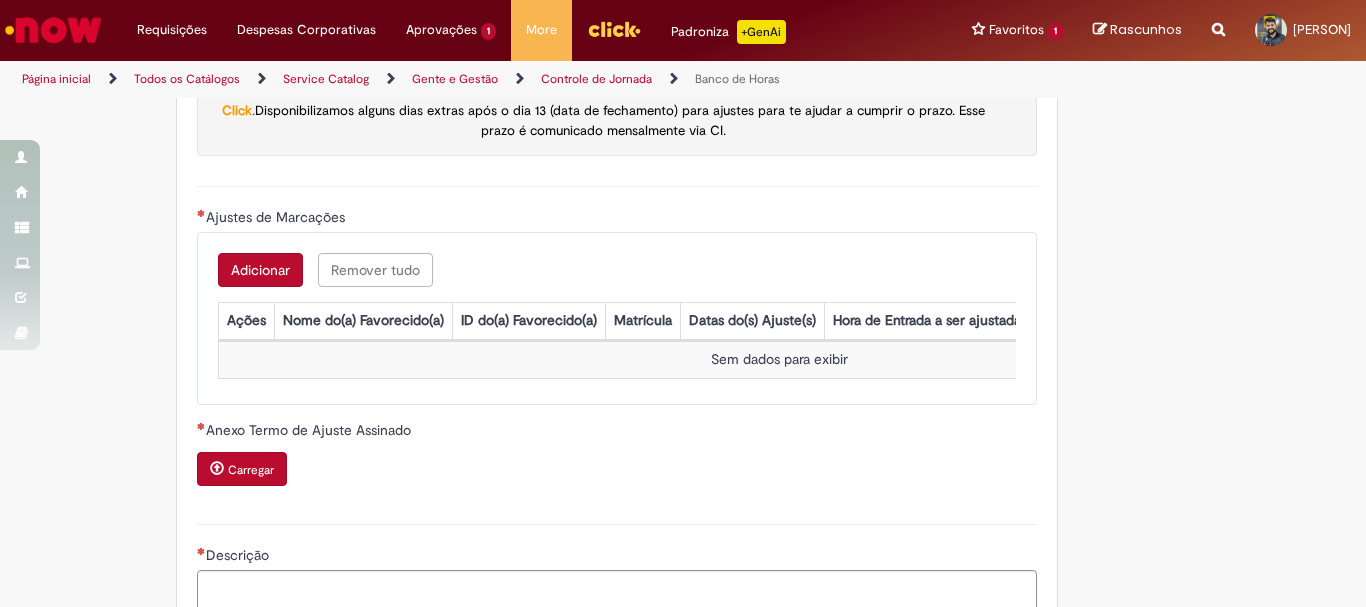 click on "Adicionar" at bounding box center [260, 270] 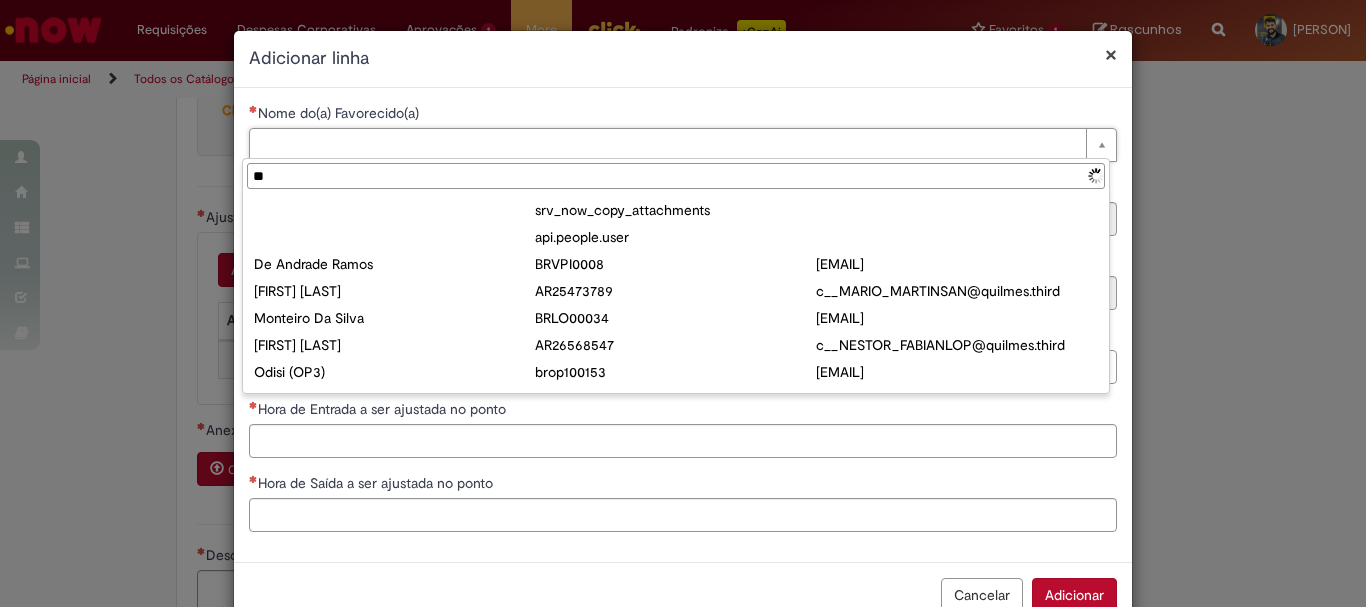 type on "*" 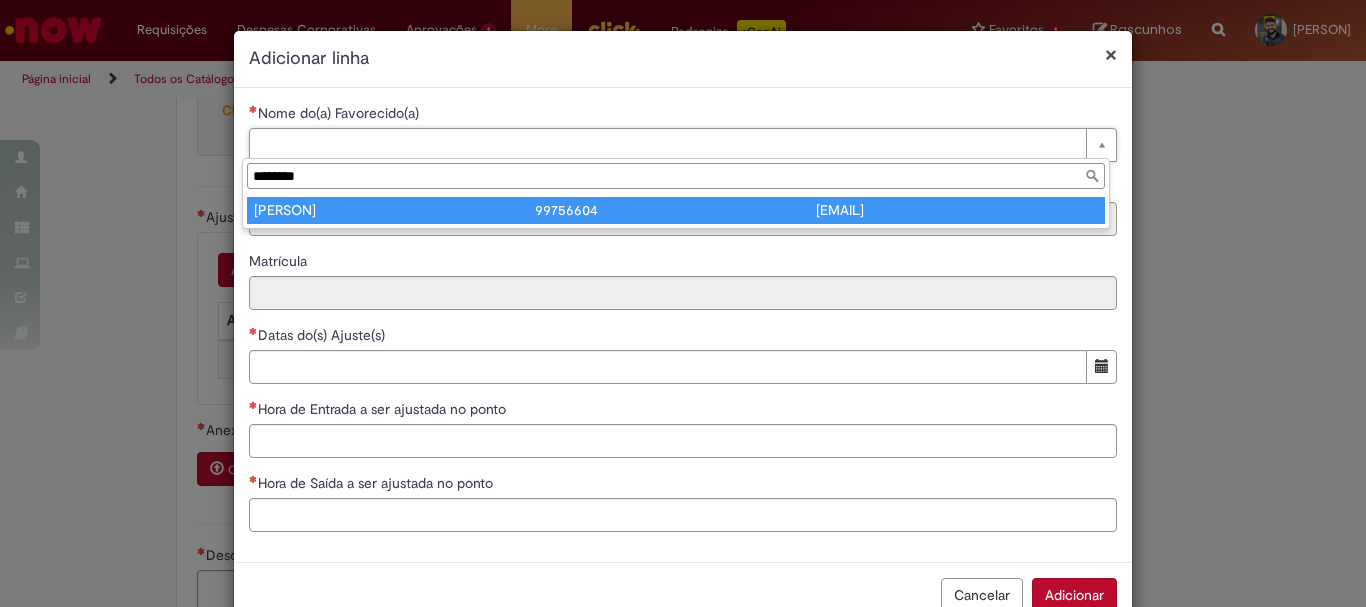 type on "********" 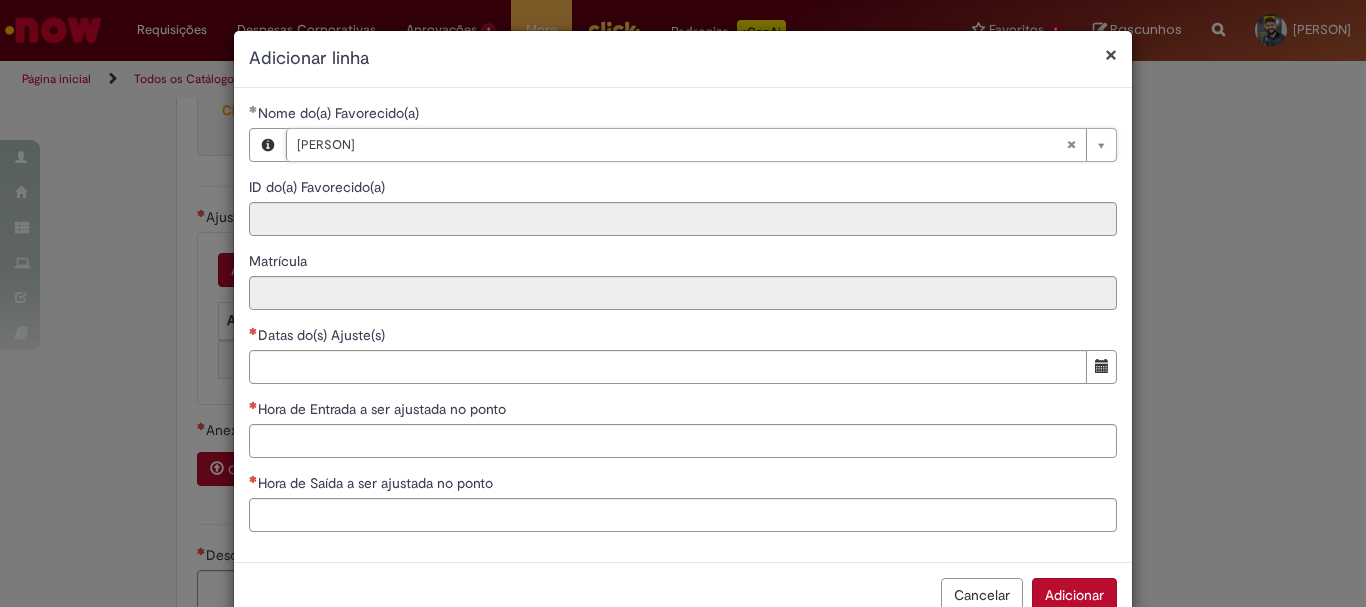 type on "********" 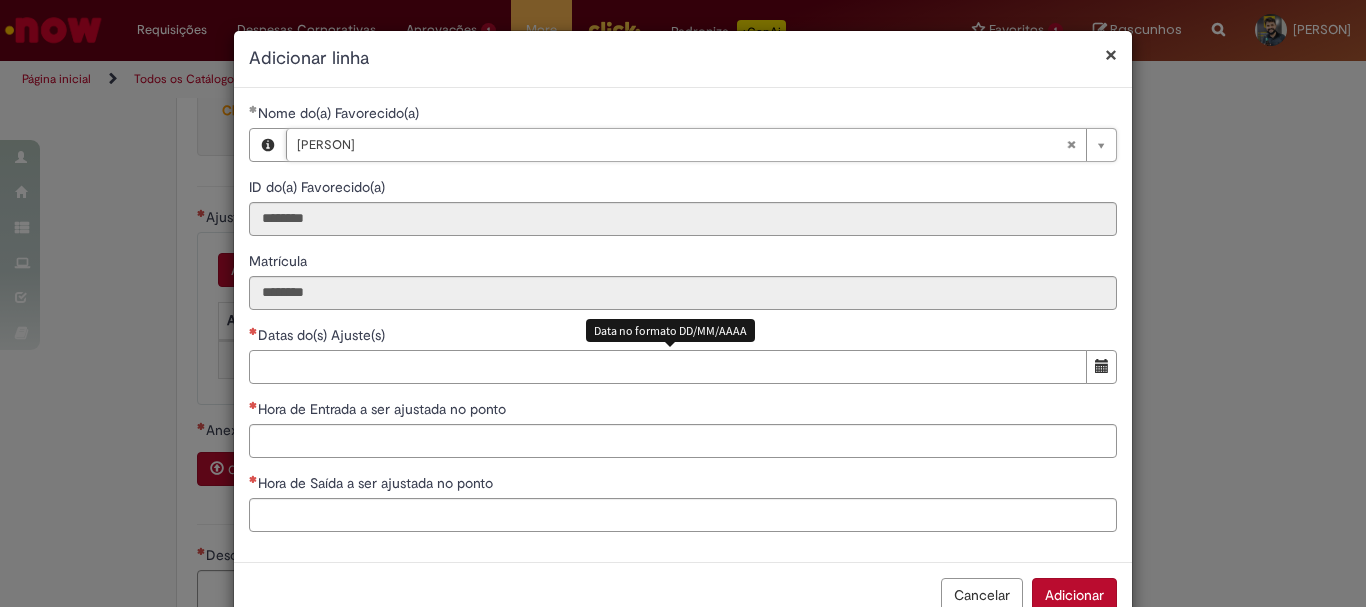 click on "Datas do(s) Ajuste(s)" at bounding box center (668, 367) 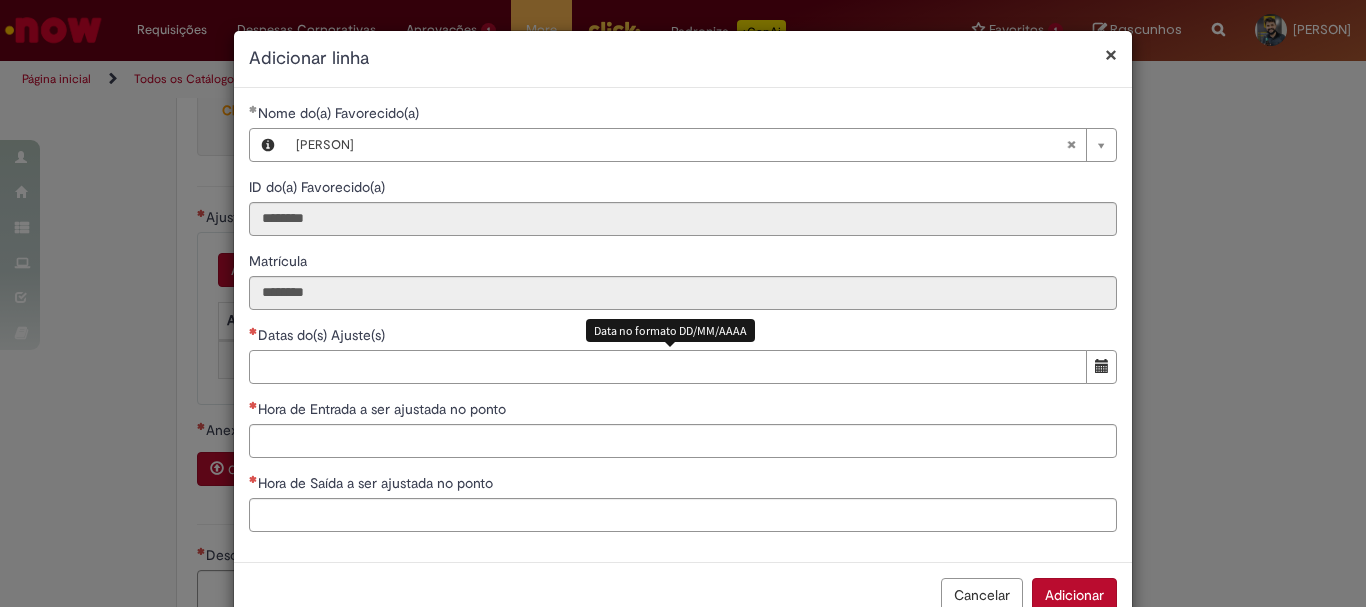 click on "Datas do(s) Ajuste(s)" at bounding box center (668, 367) 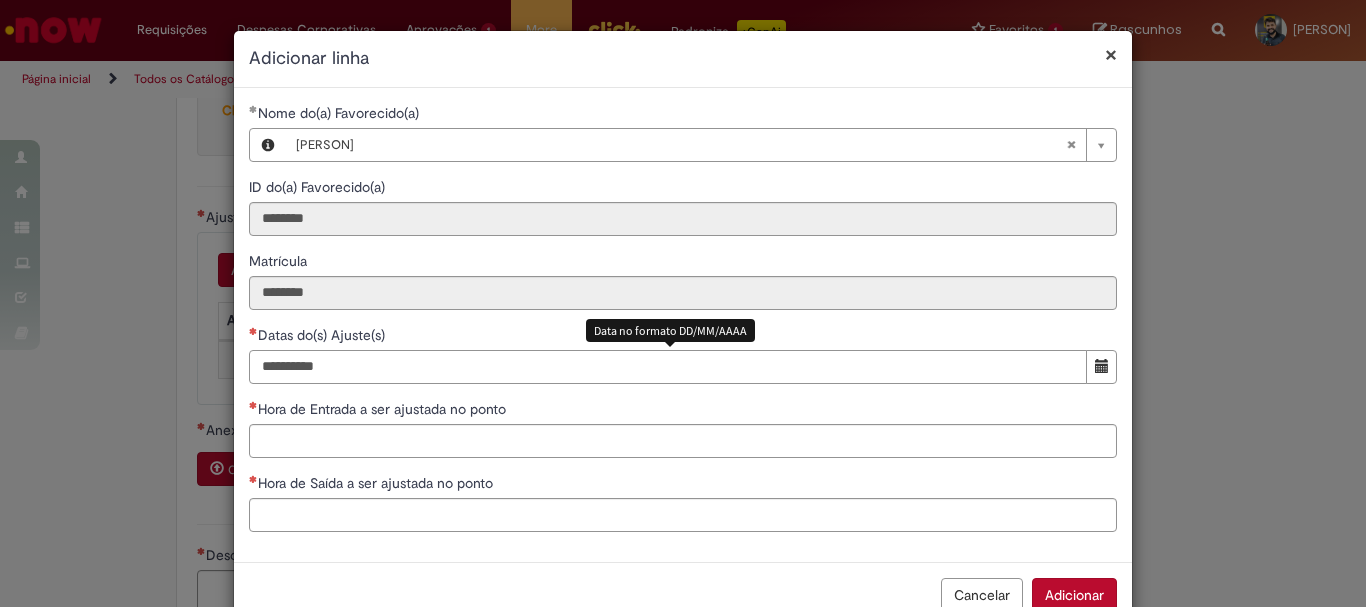 type on "**********" 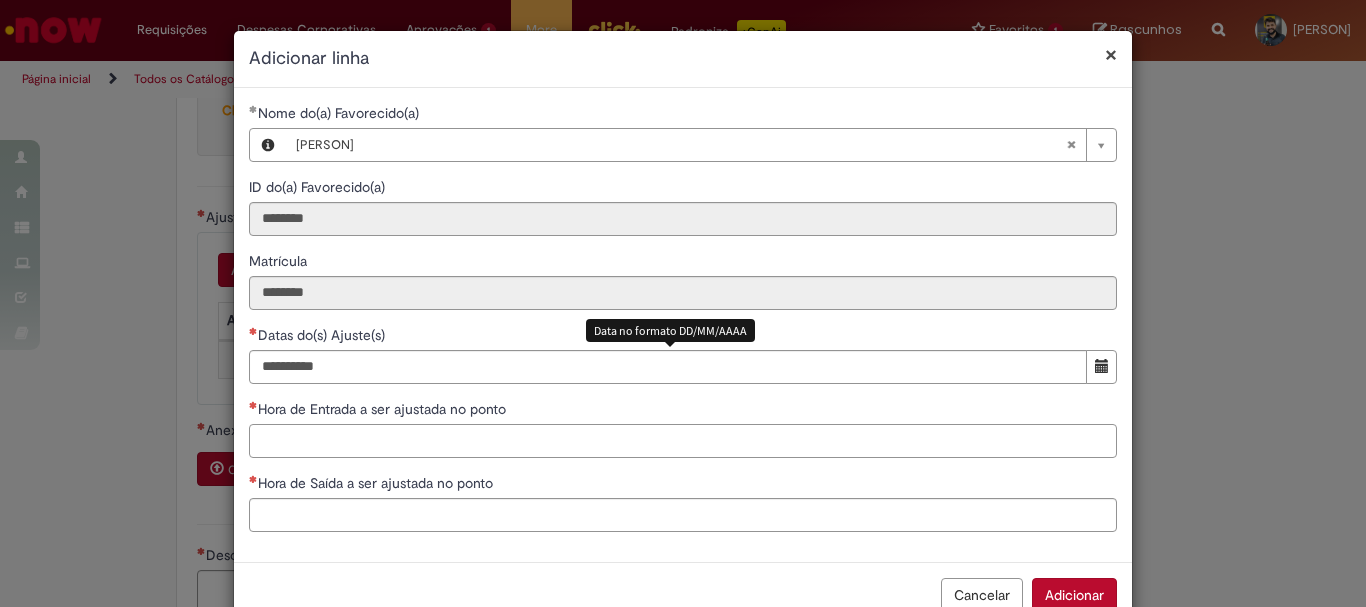 click on "Hora de Entrada a ser ajustada no ponto" at bounding box center [683, 441] 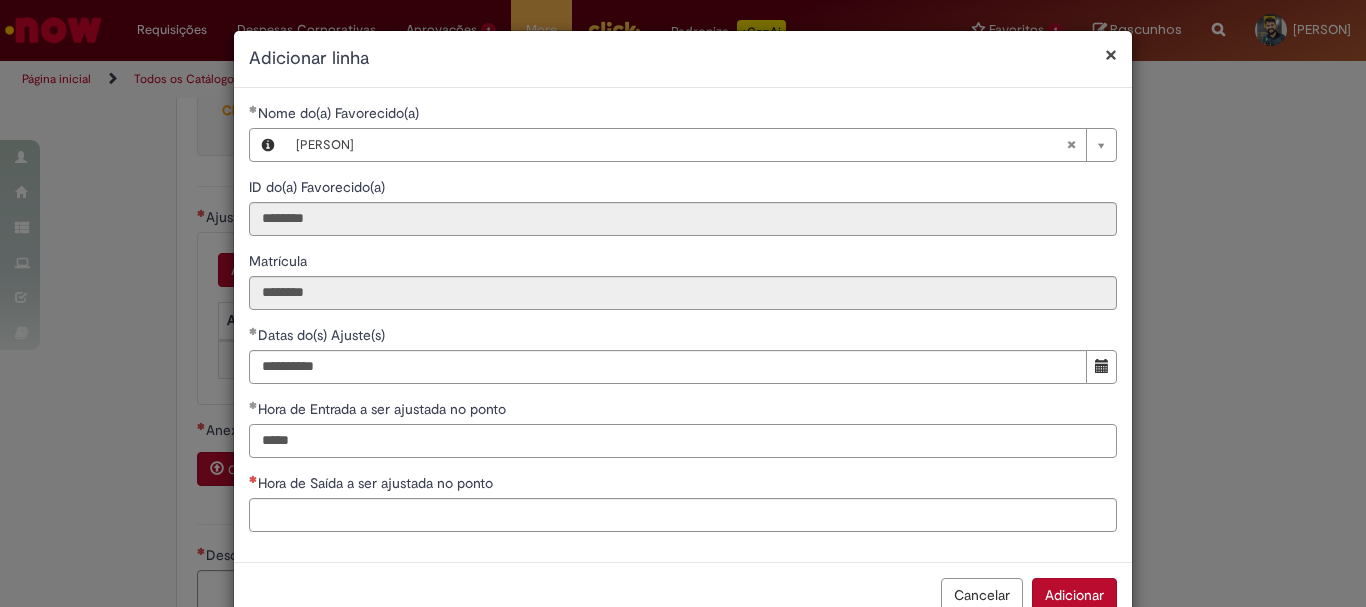type on "*****" 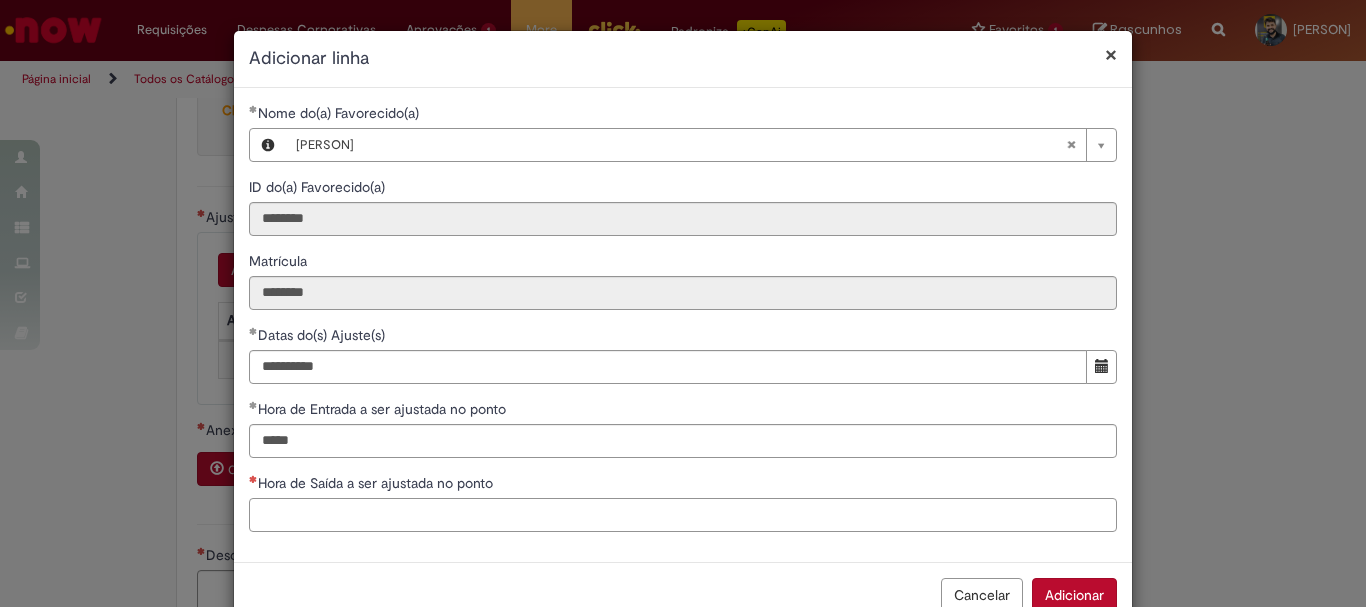 click on "Hora de Saída a ser ajustada no ponto" at bounding box center (683, 515) 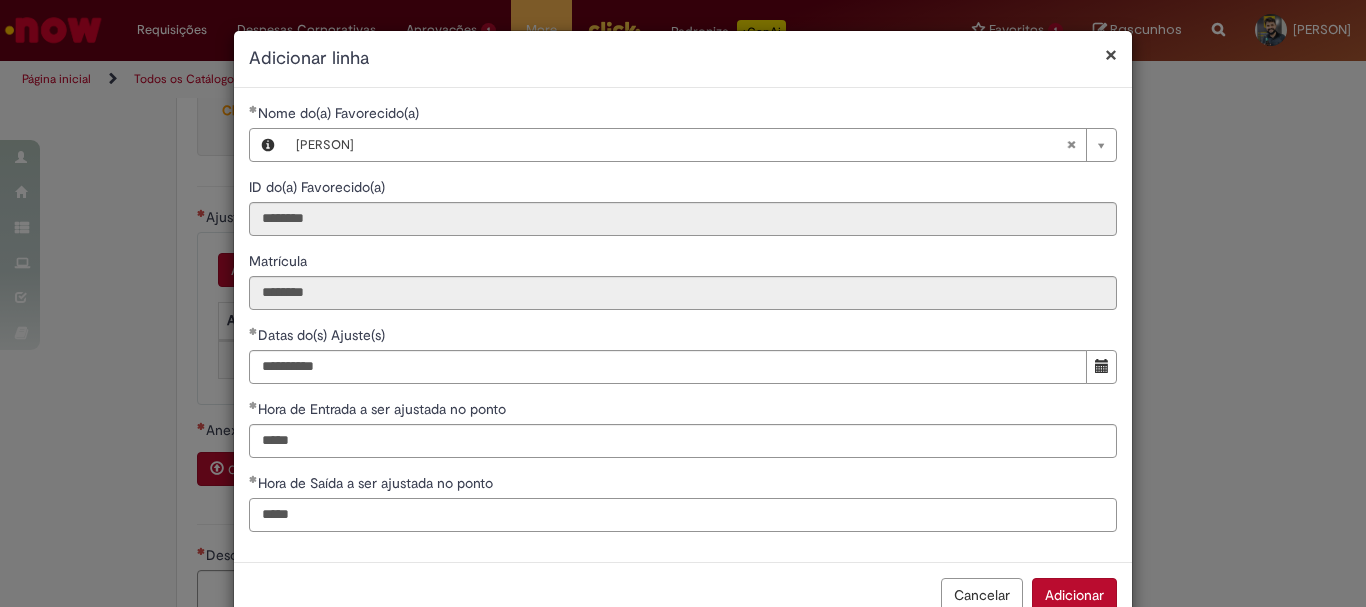 scroll, scrollTop: 51, scrollLeft: 0, axis: vertical 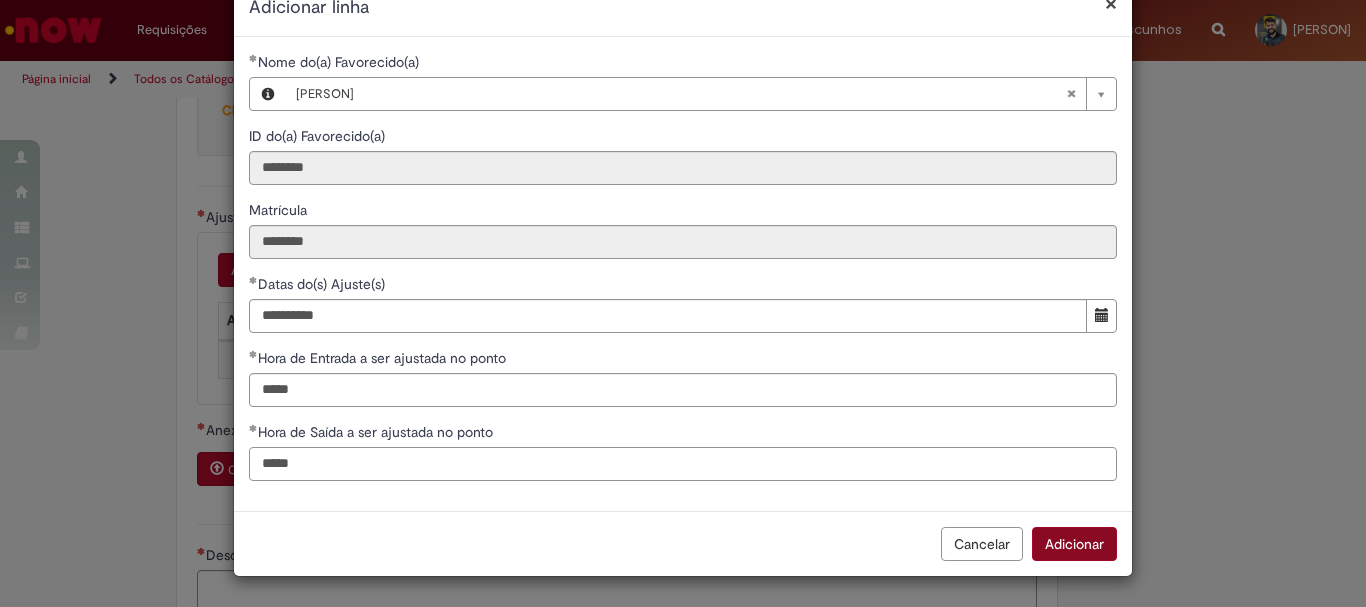 type on "*****" 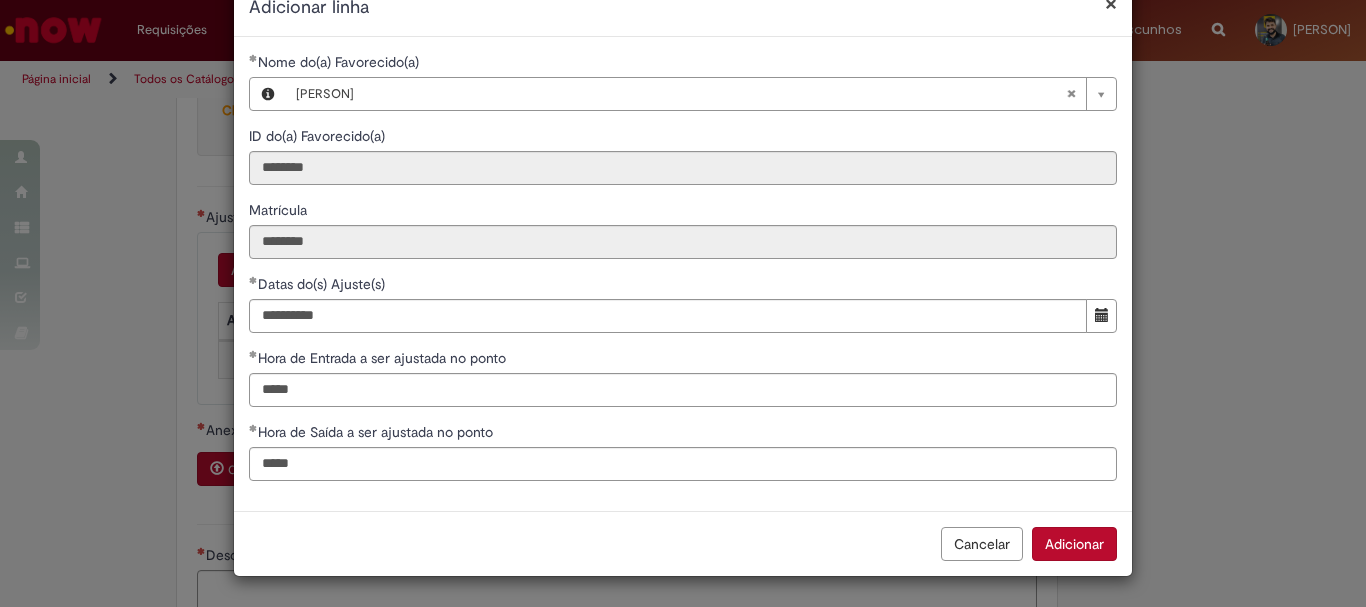 click on "Adicionar" at bounding box center (1074, 544) 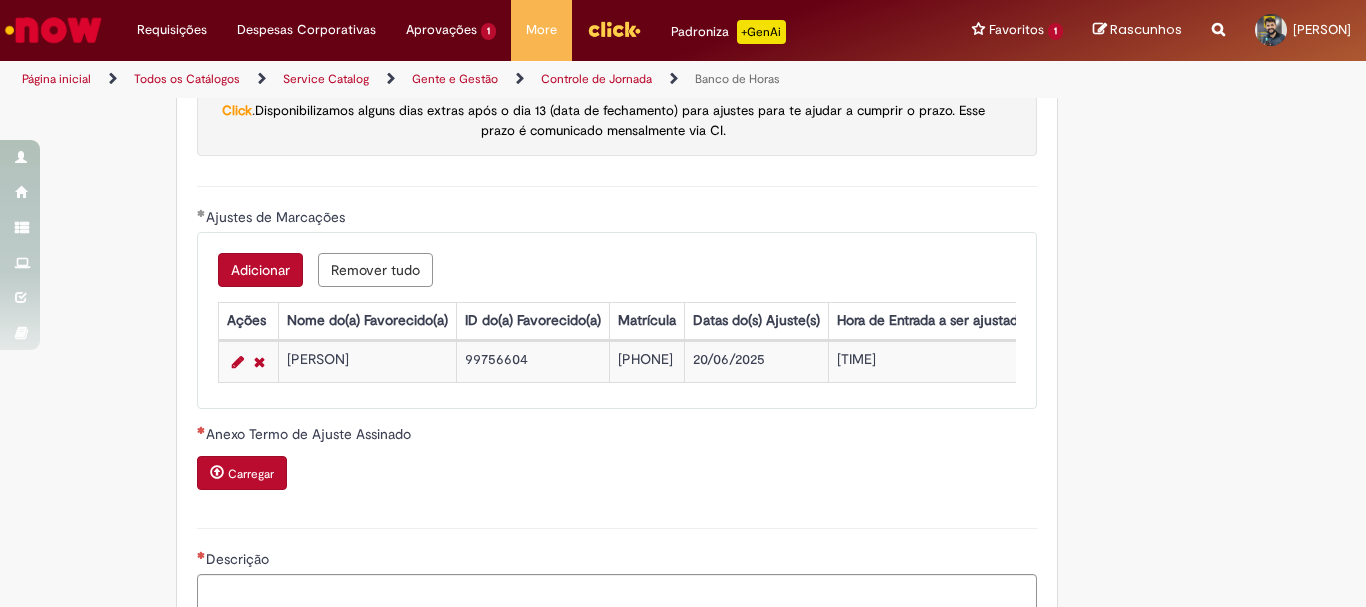 click on "Adicionar" at bounding box center (260, 270) 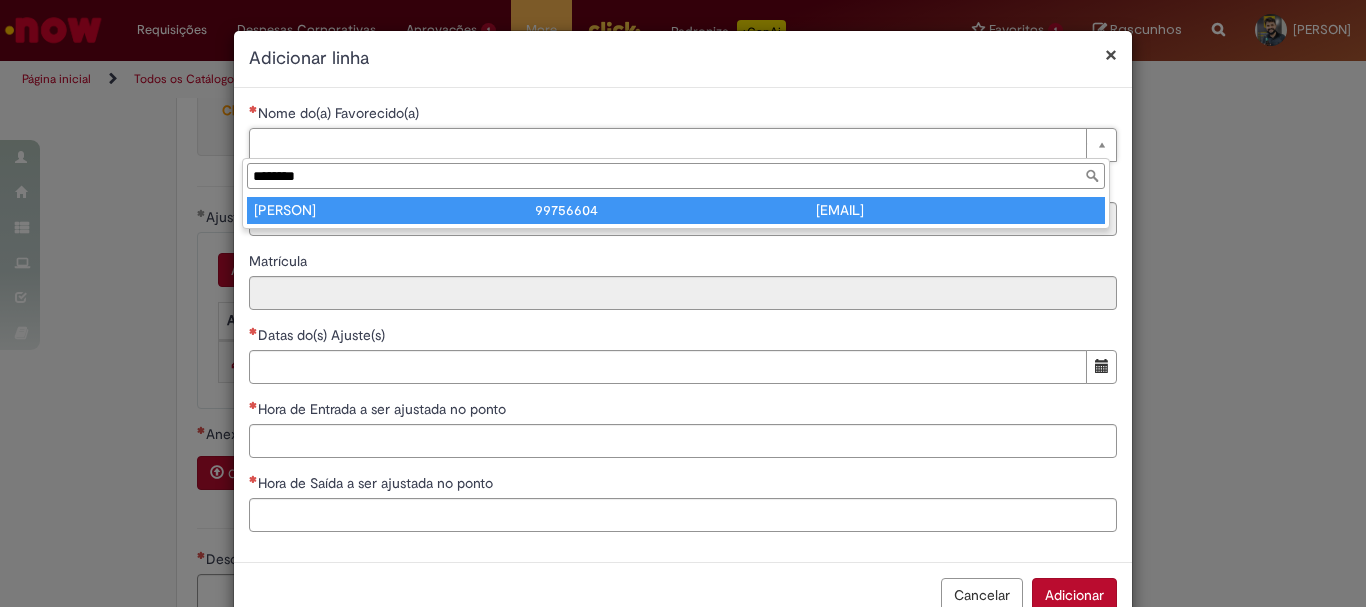 type on "********" 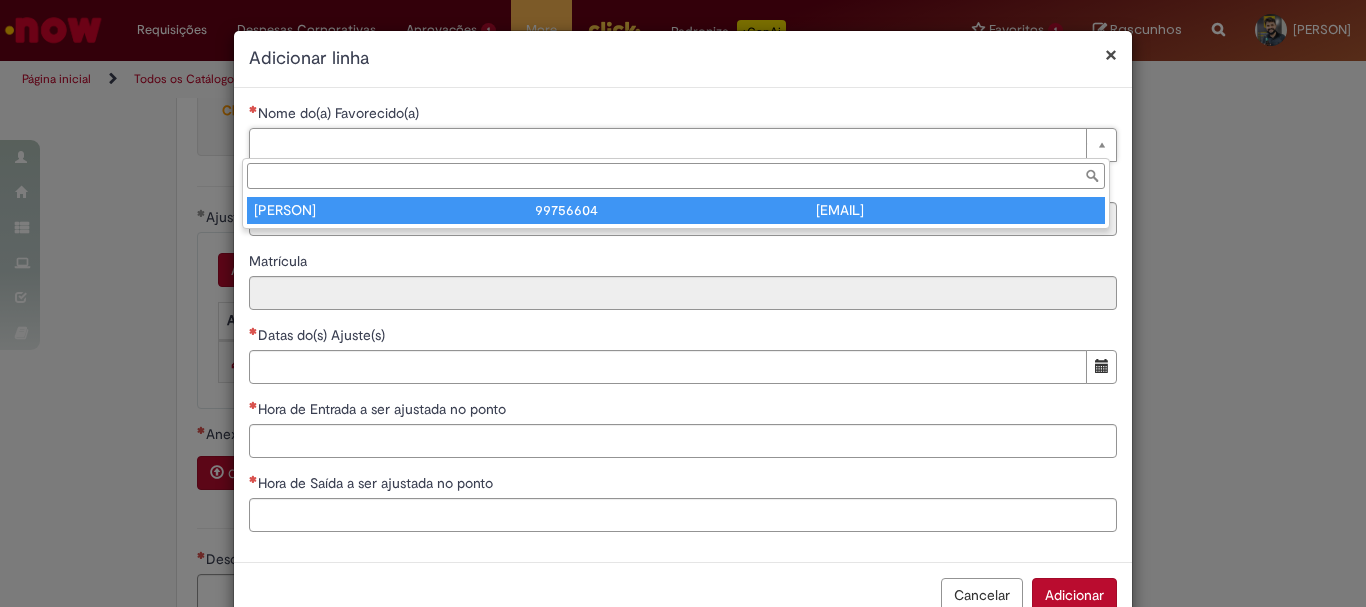 type on "********" 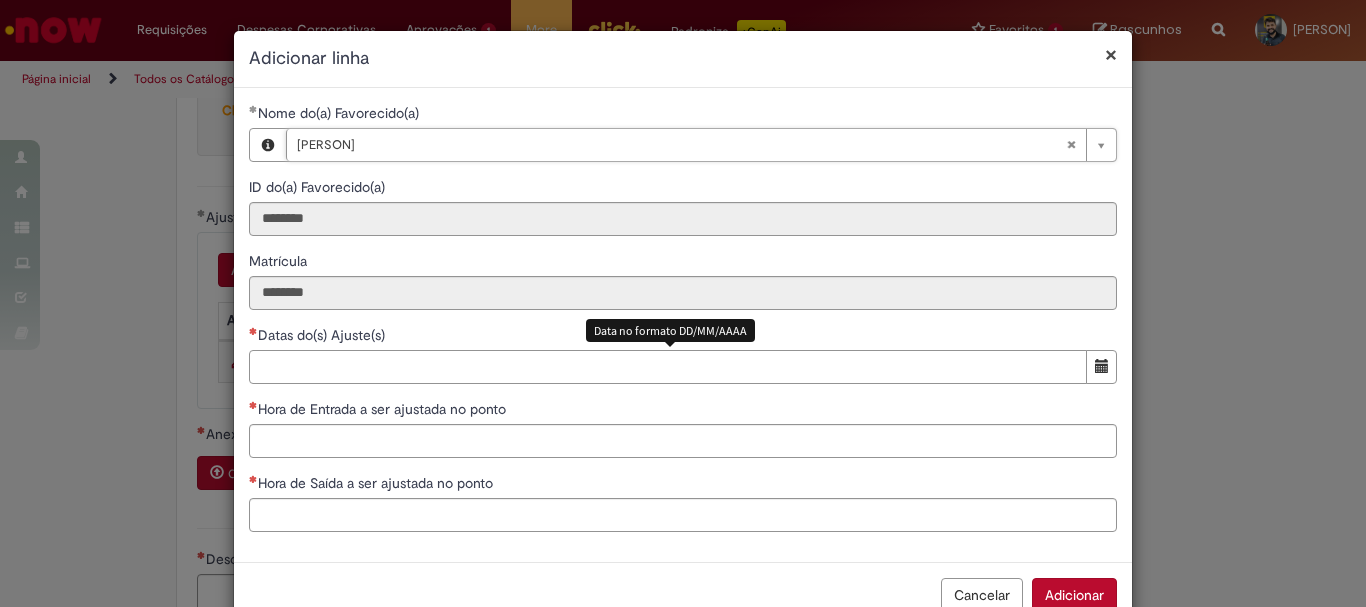 click on "Datas do(s) Ajuste(s)" at bounding box center (668, 367) 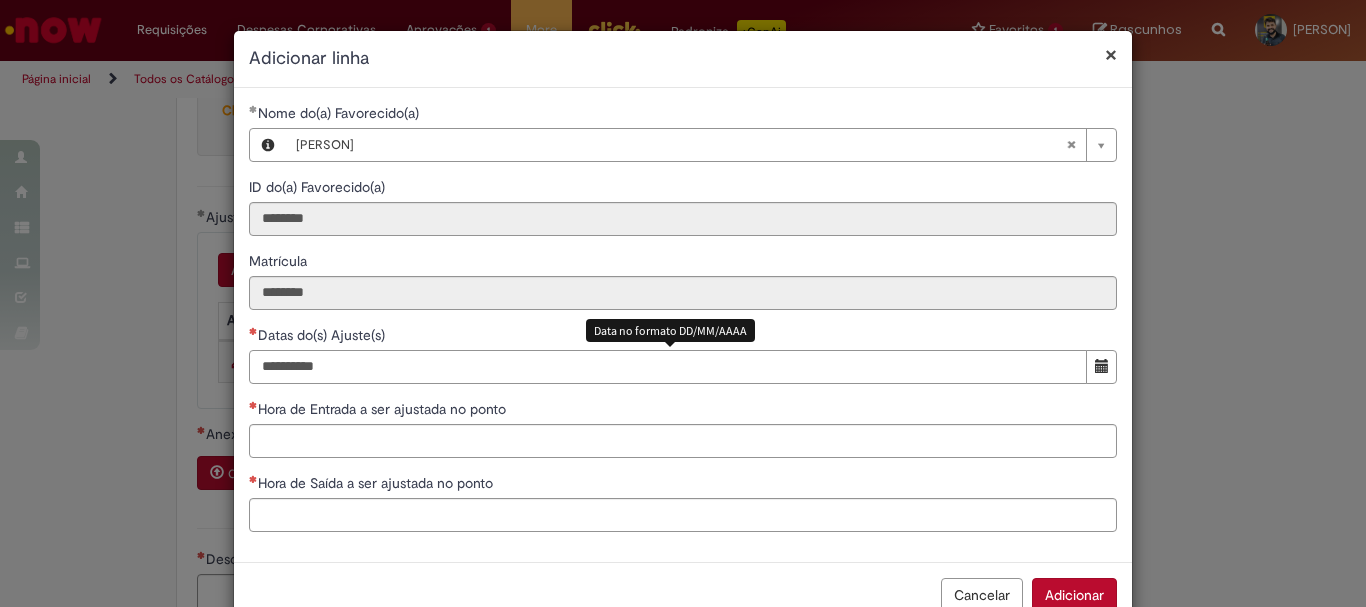 type on "**********" 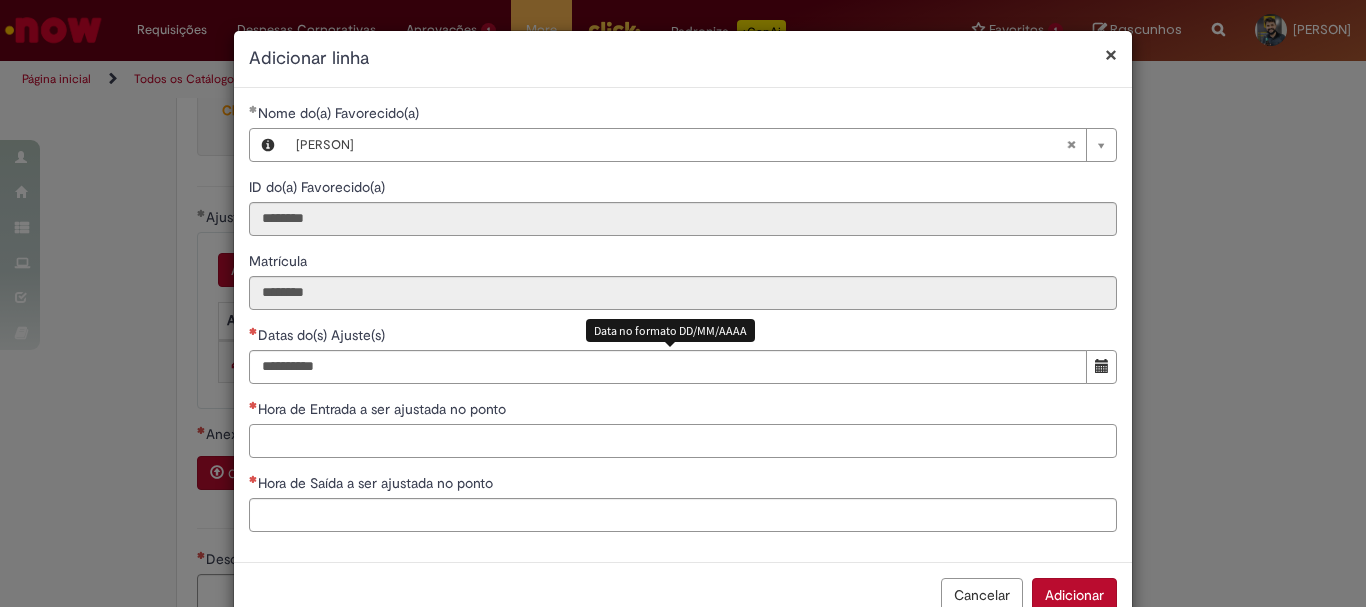 click on "Hora de Entrada a ser ajustada no ponto" at bounding box center (683, 441) 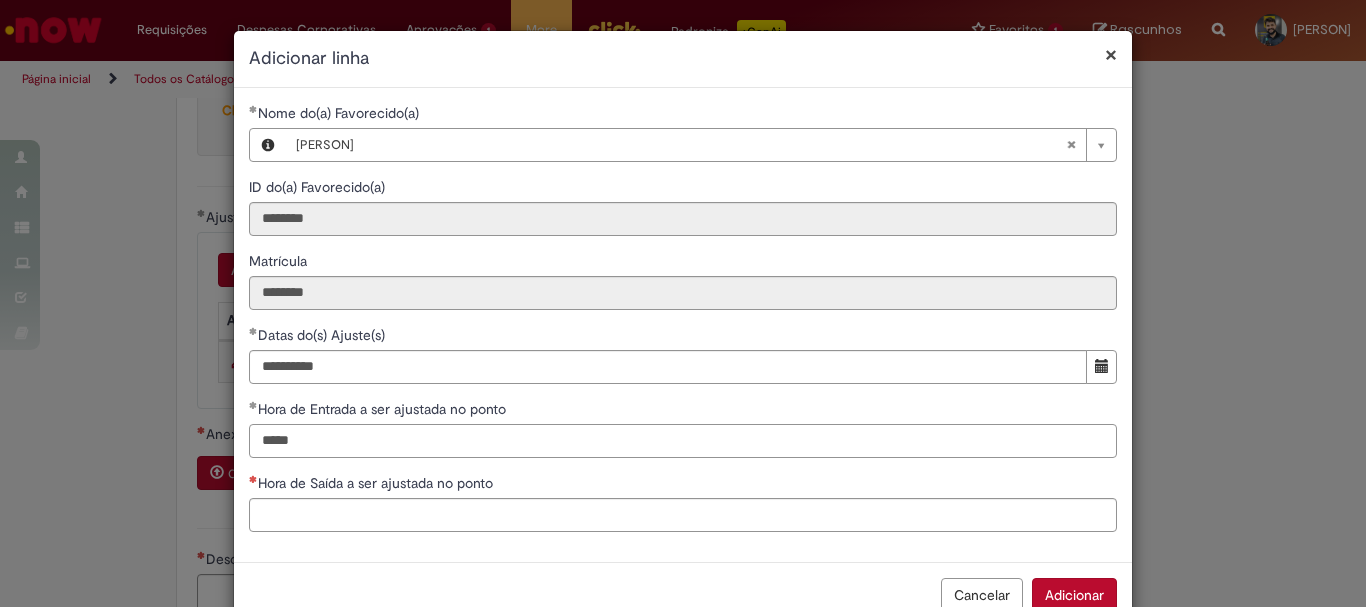 type on "*****" 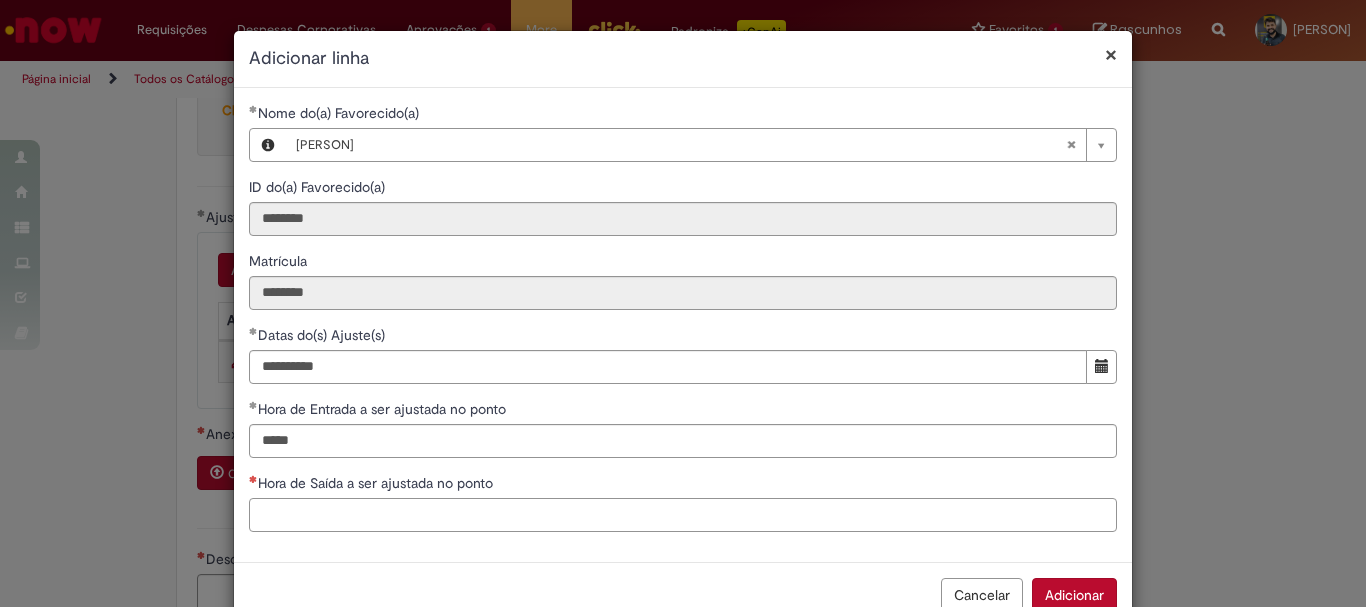 click on "Hora de Saída a ser ajustada no ponto" at bounding box center [683, 515] 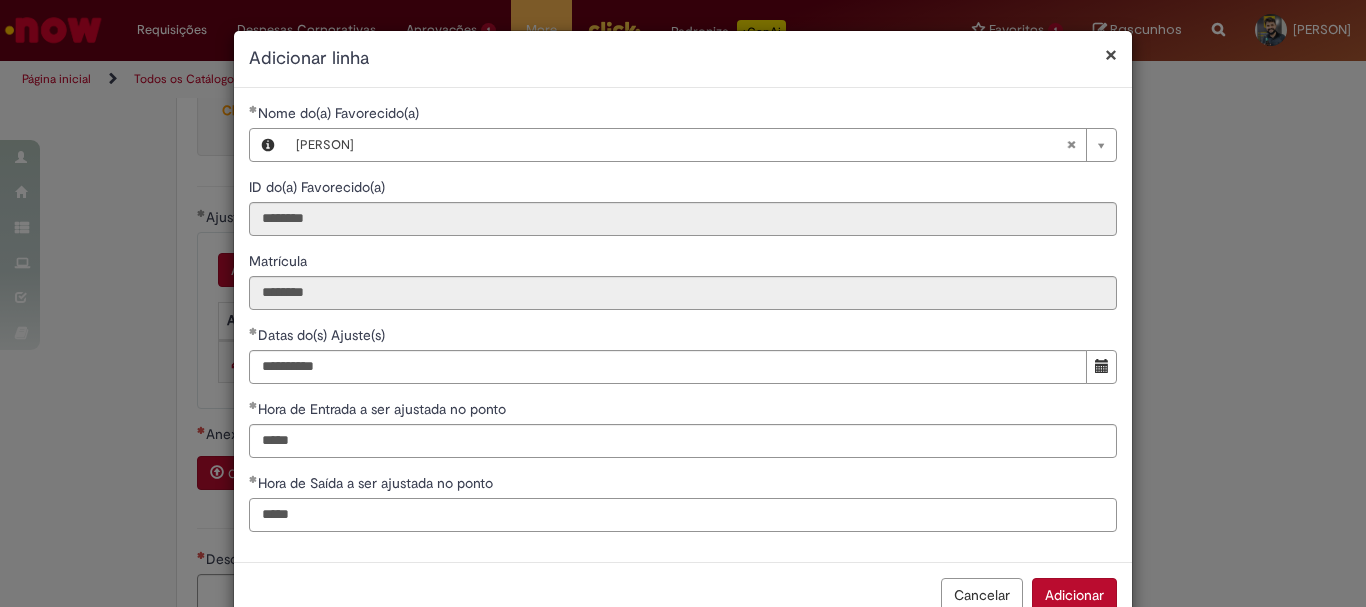 scroll, scrollTop: 51, scrollLeft: 0, axis: vertical 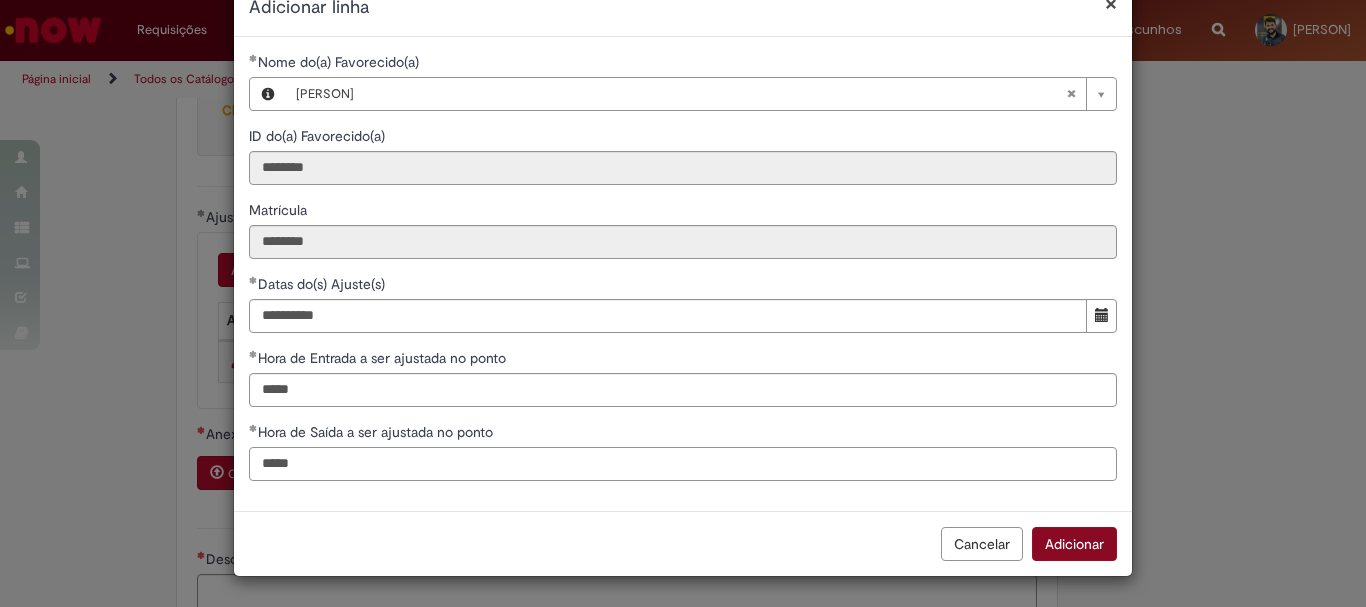 type on "*****" 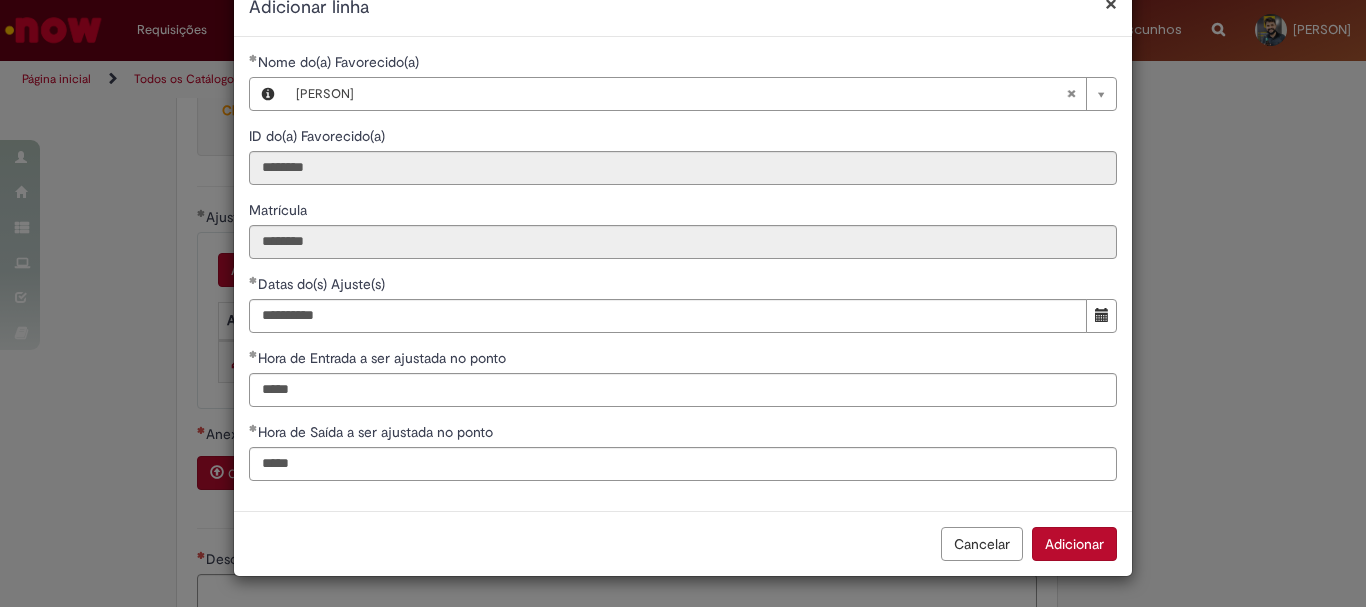 click on "Adicionar" at bounding box center (1074, 544) 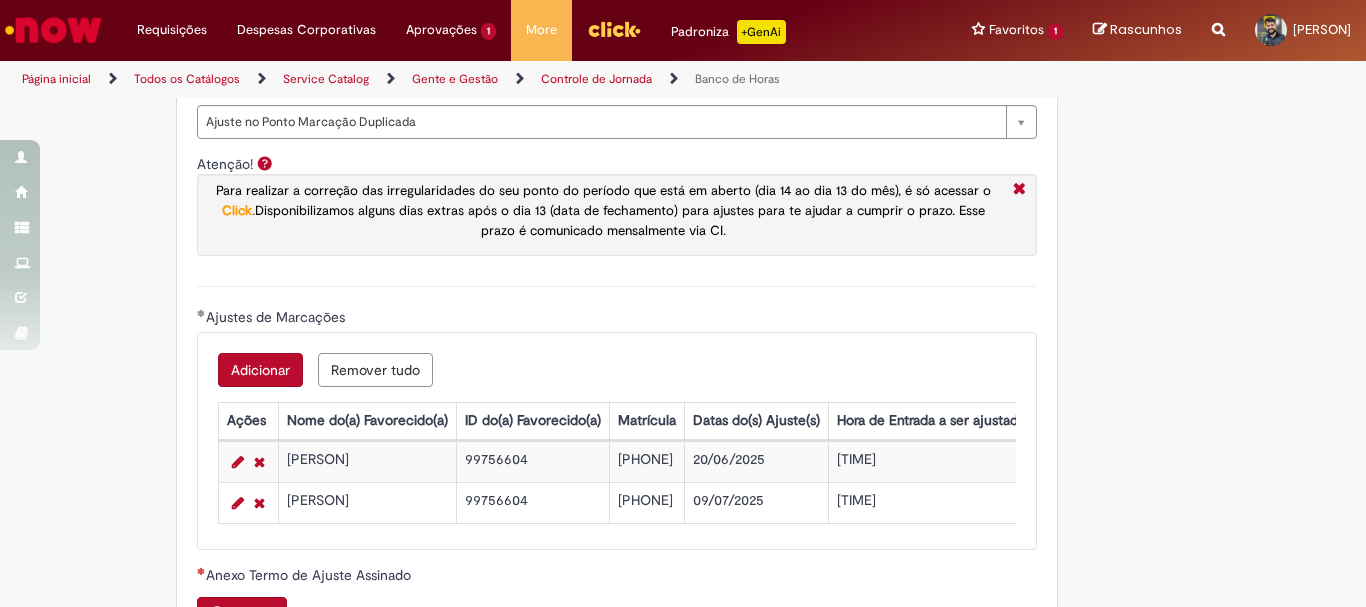 scroll, scrollTop: 1900, scrollLeft: 0, axis: vertical 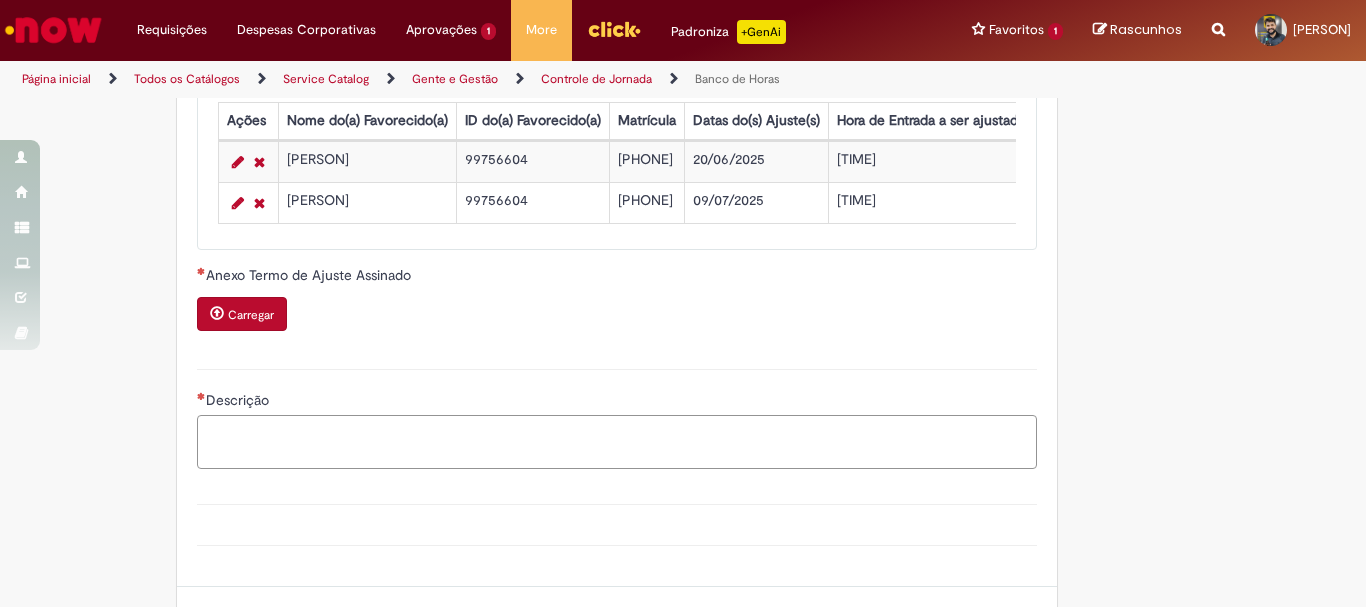 click on "Descrição" at bounding box center [617, 442] 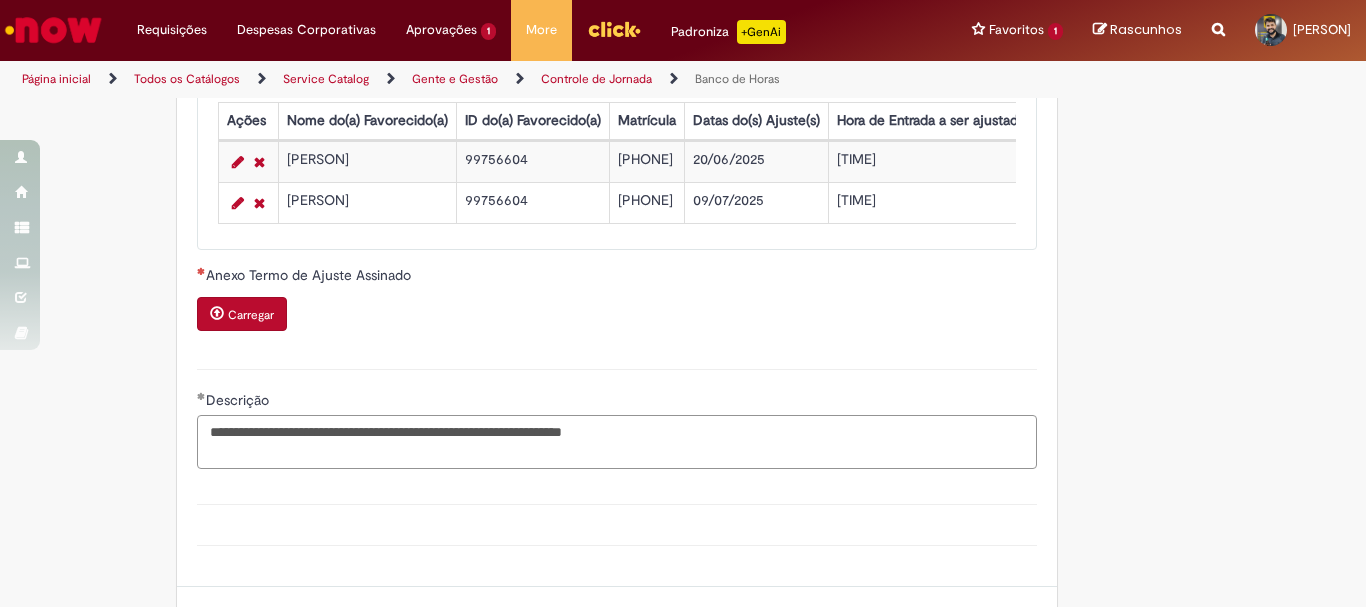 scroll, scrollTop: 2113, scrollLeft: 0, axis: vertical 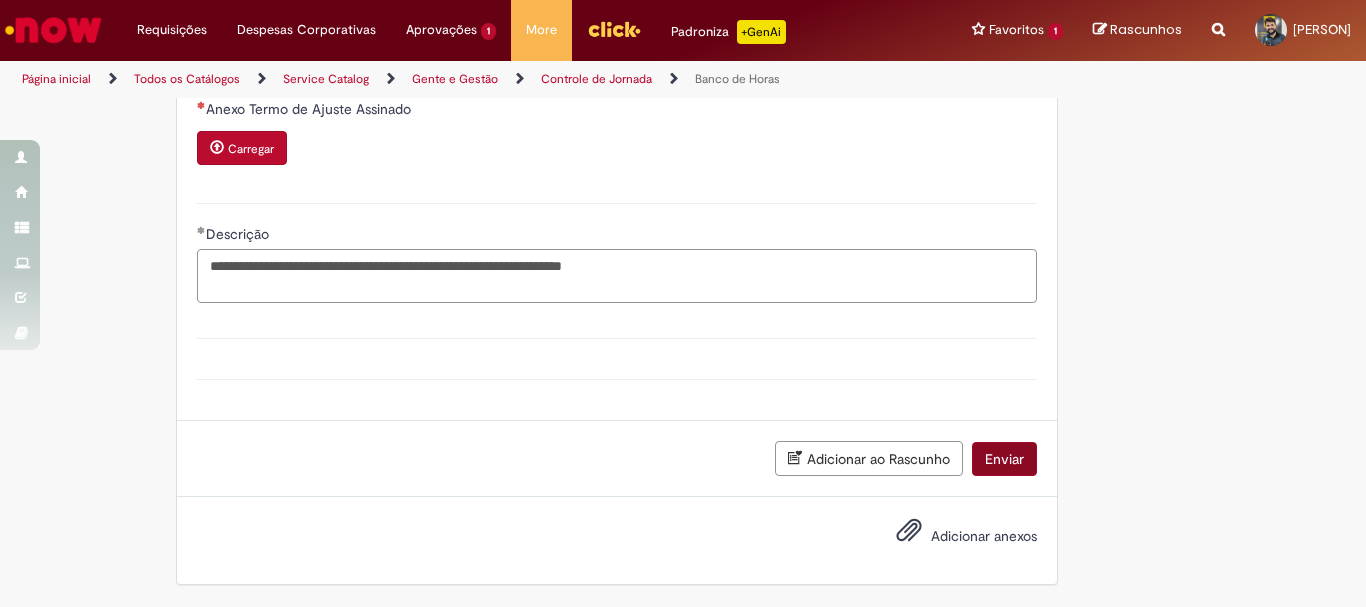 type on "**********" 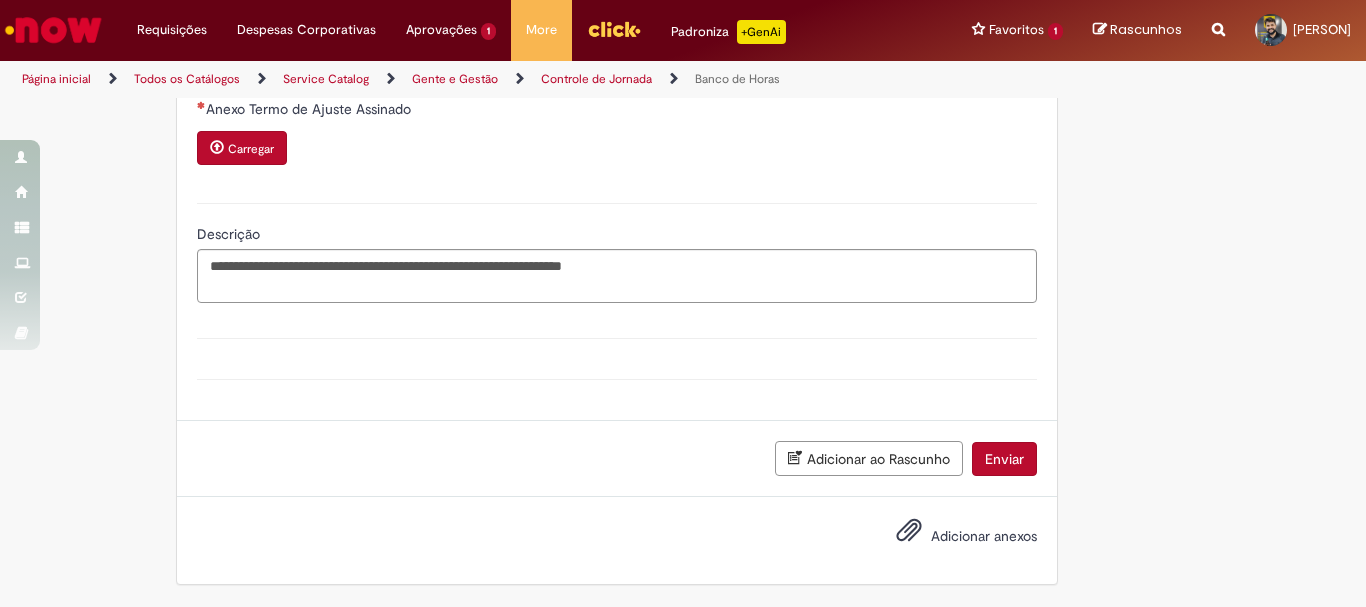 click on "Enviar" at bounding box center [1004, 459] 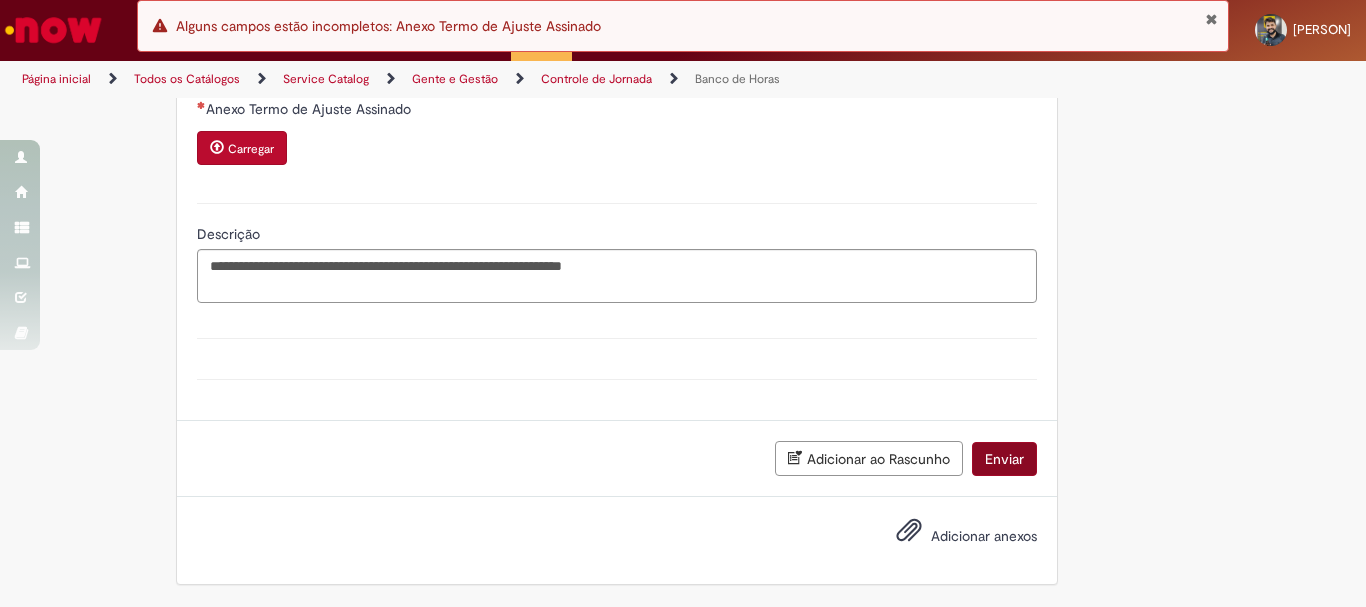 scroll, scrollTop: 2113, scrollLeft: 0, axis: vertical 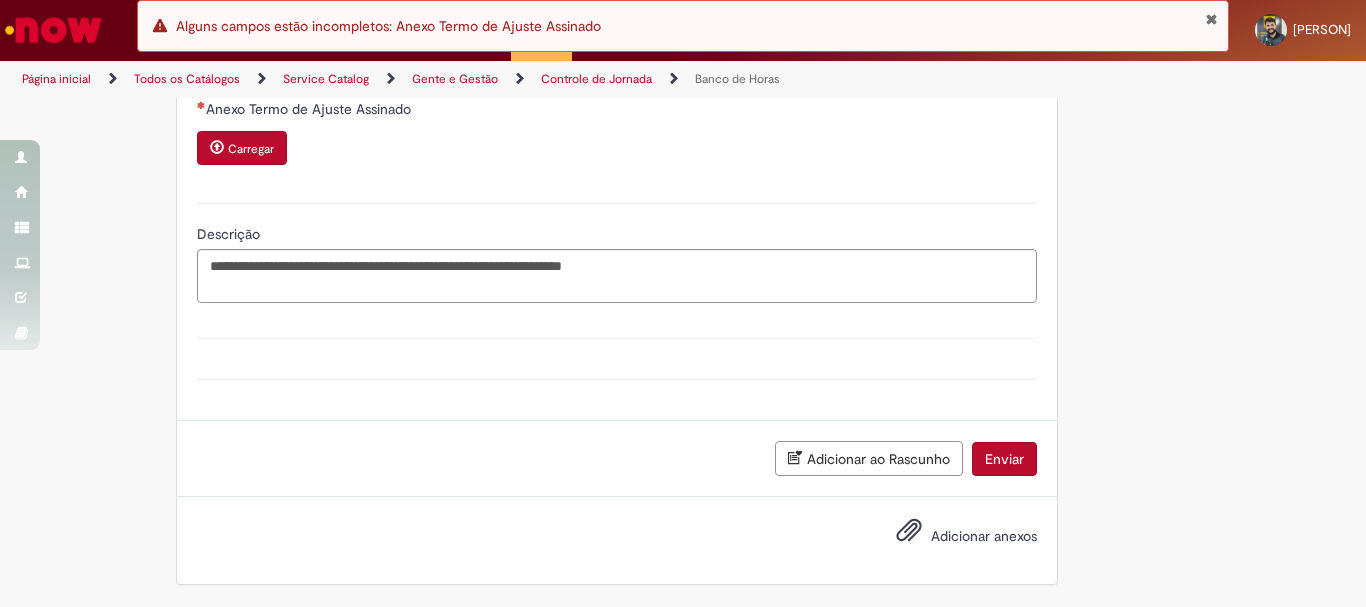 click on "Enviar" at bounding box center [1004, 459] 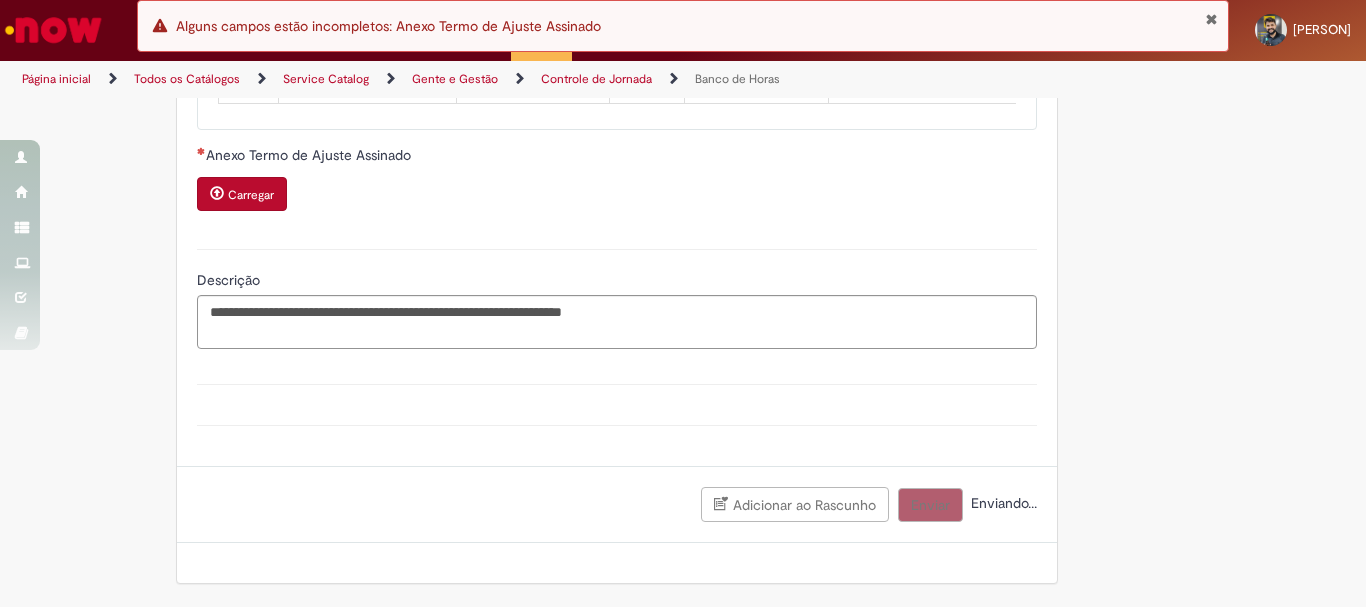 scroll, scrollTop: 2067, scrollLeft: 0, axis: vertical 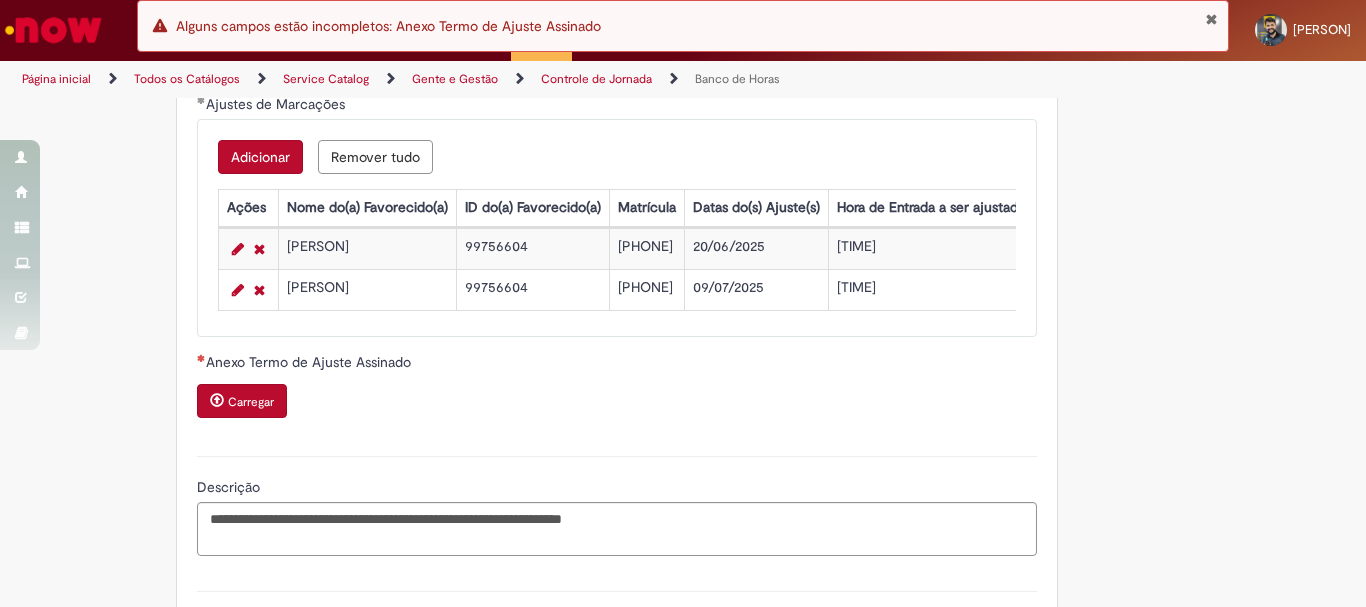 click on "Carregar" at bounding box center [242, 401] 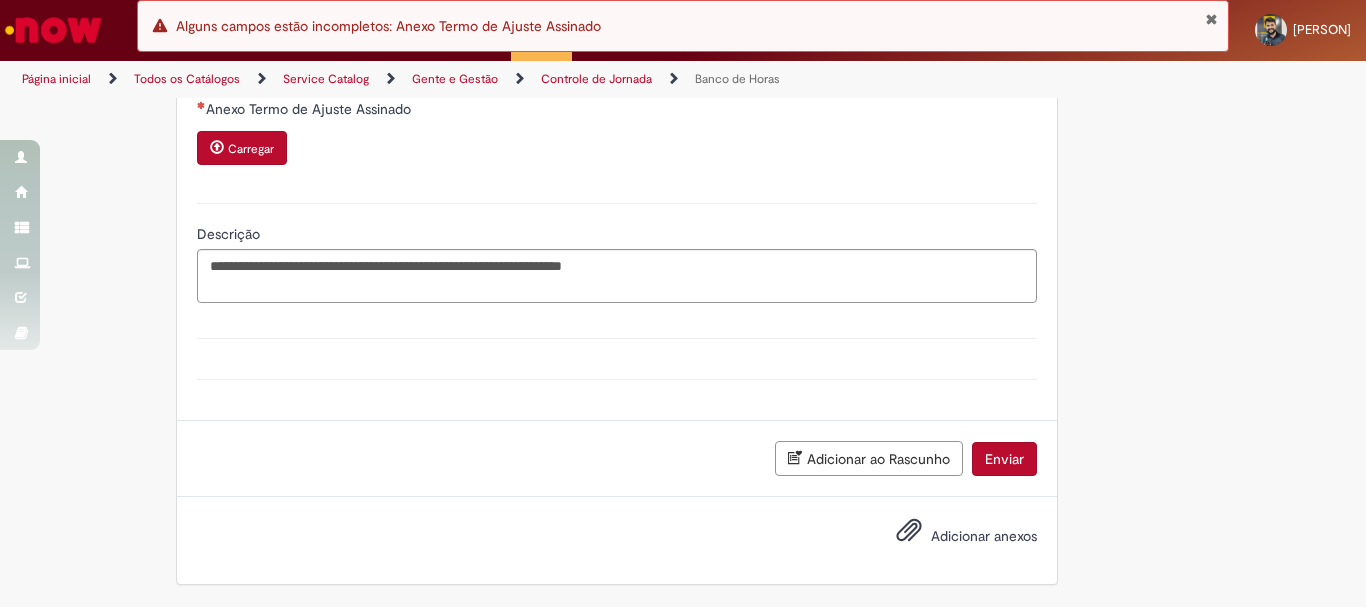 scroll, scrollTop: 1913, scrollLeft: 0, axis: vertical 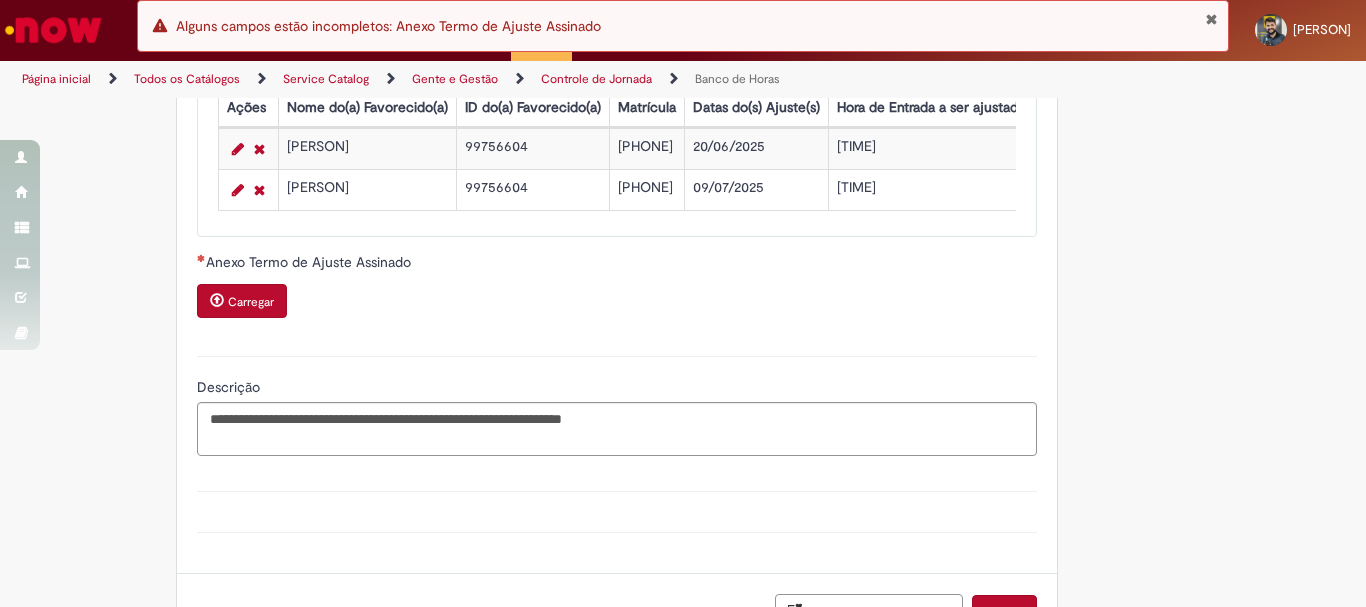 click on "Carregar" at bounding box center (251, 302) 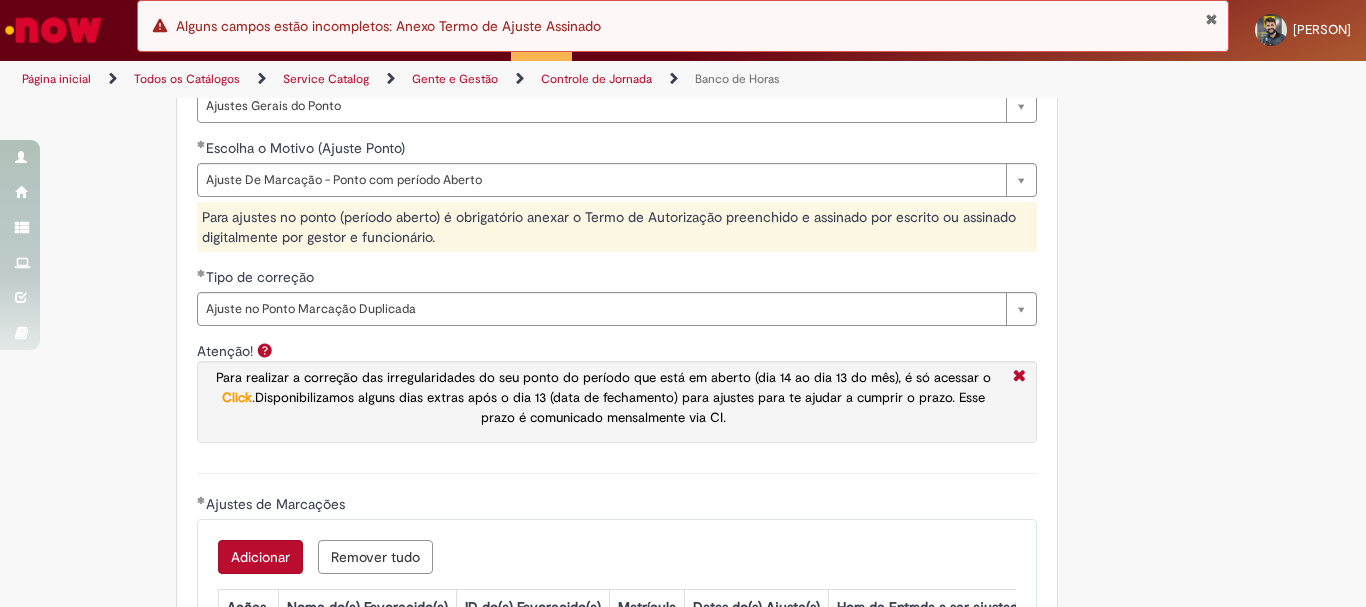 scroll, scrollTop: 1813, scrollLeft: 0, axis: vertical 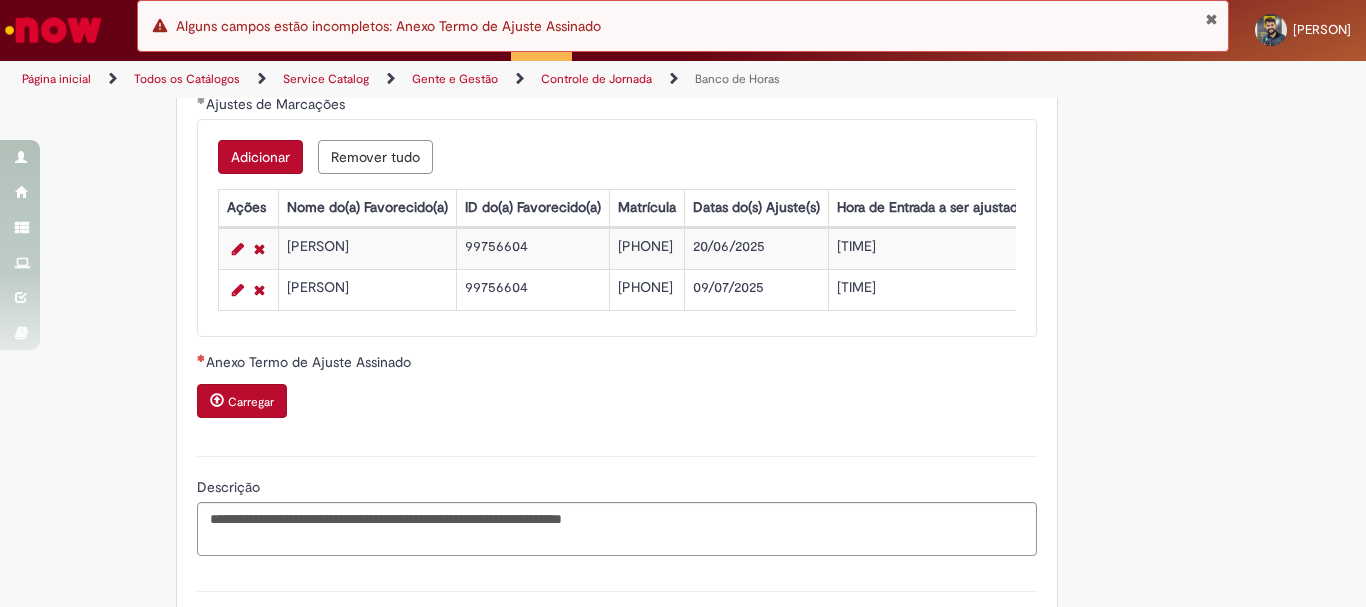 click on "Carregar" at bounding box center [251, 402] 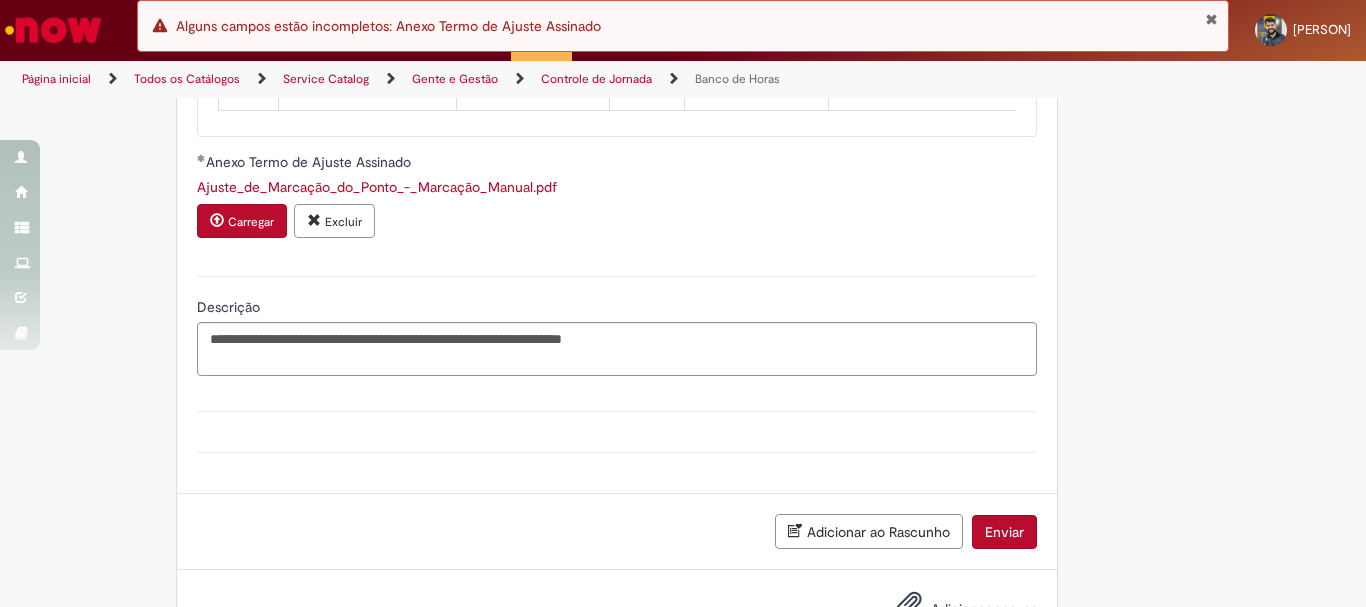 scroll, scrollTop: 2113, scrollLeft: 0, axis: vertical 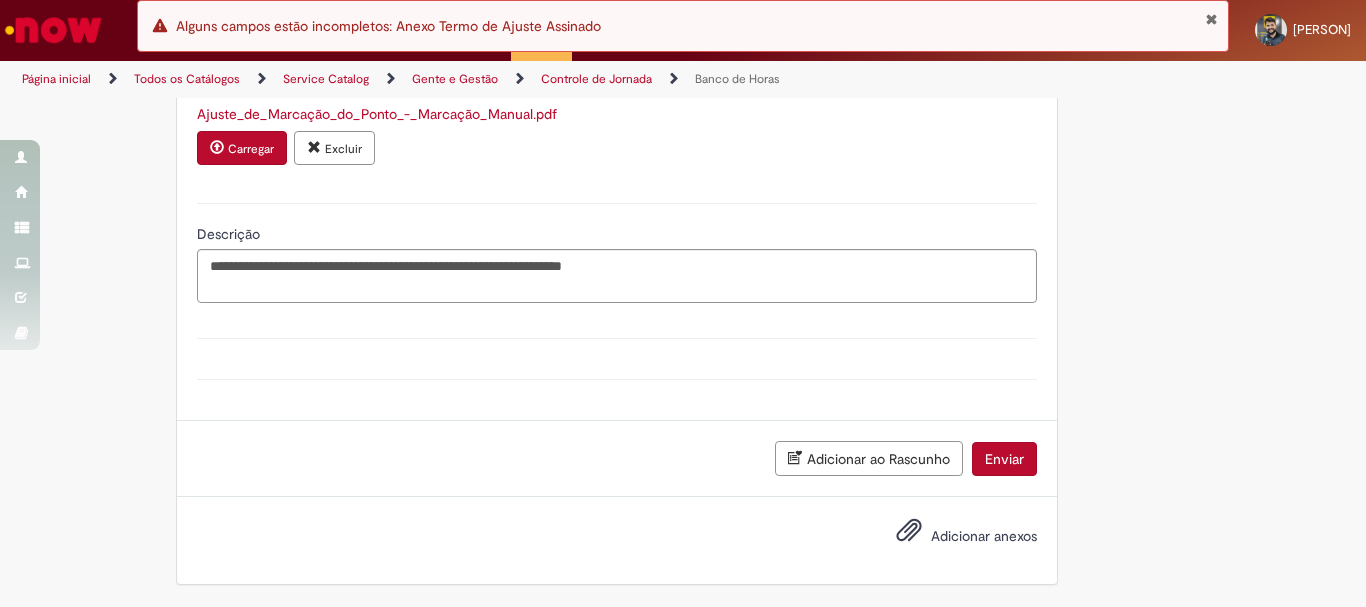 click on "Enviar" at bounding box center [1004, 459] 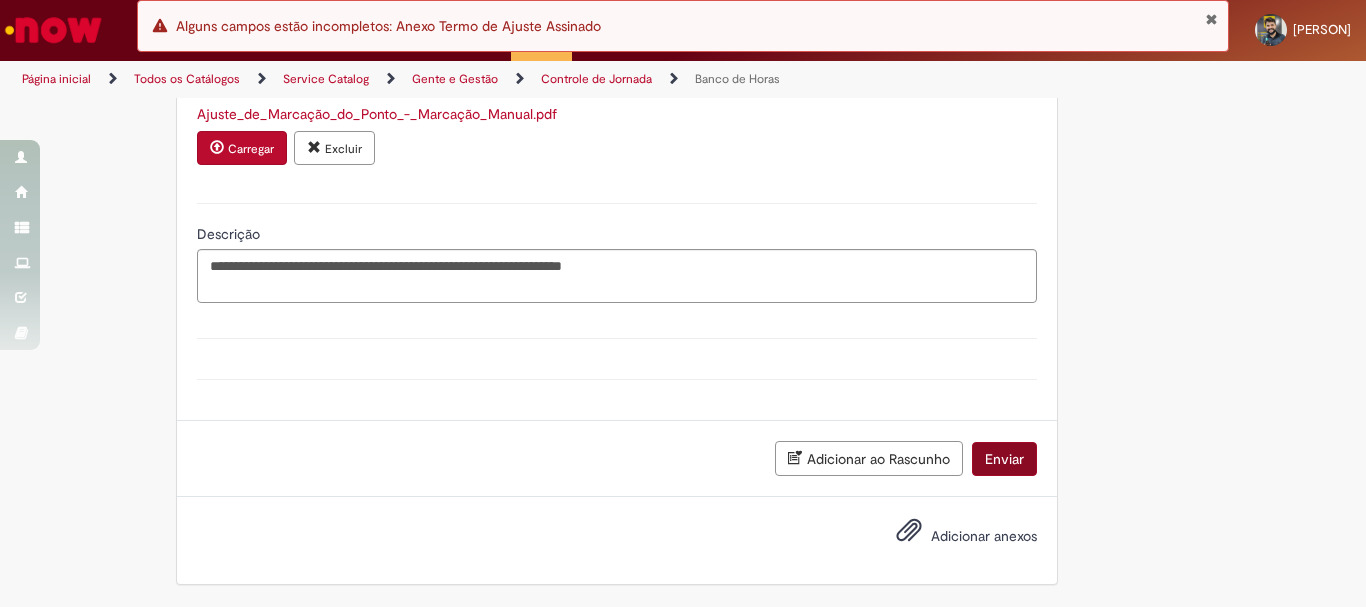 scroll, scrollTop: 2087, scrollLeft: 0, axis: vertical 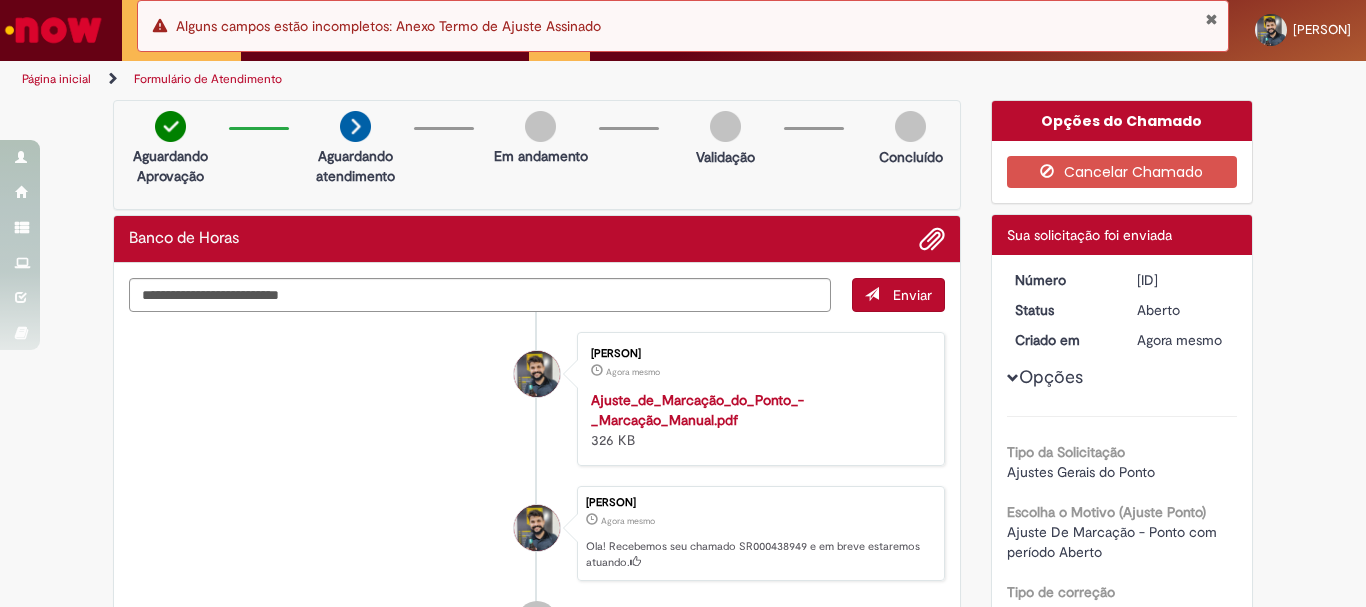 click at bounding box center (1211, 19) 